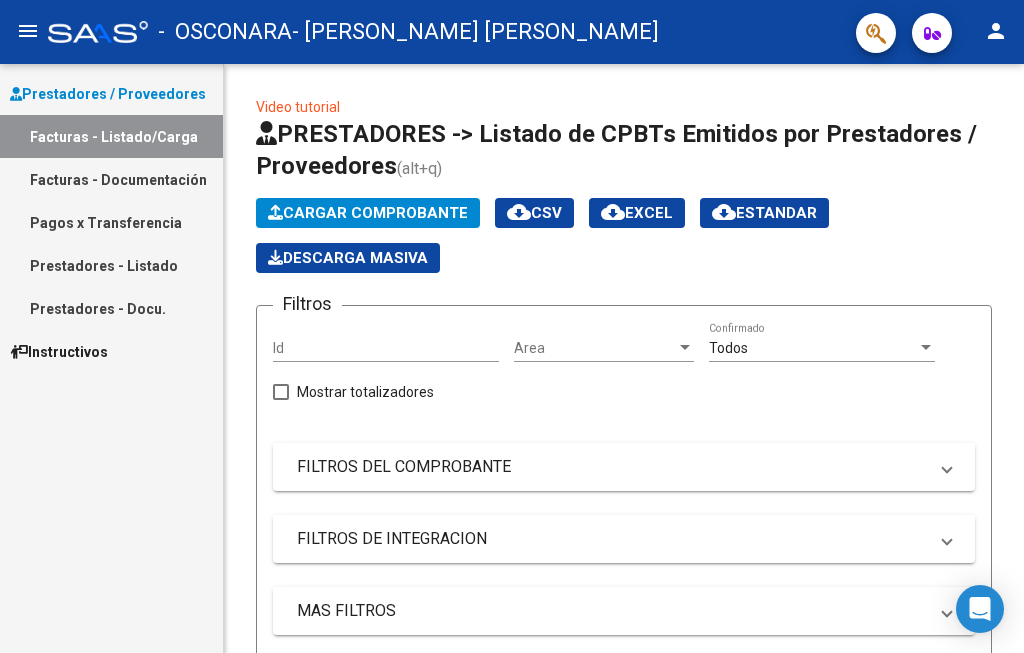 scroll, scrollTop: 0, scrollLeft: 0, axis: both 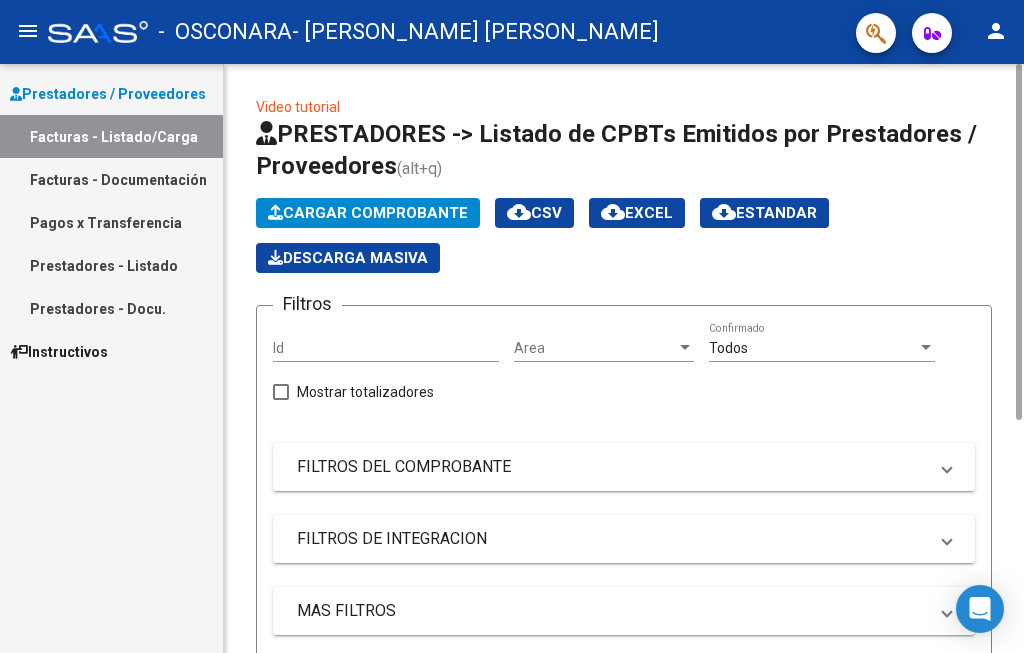 click on "Cargar Comprobante" 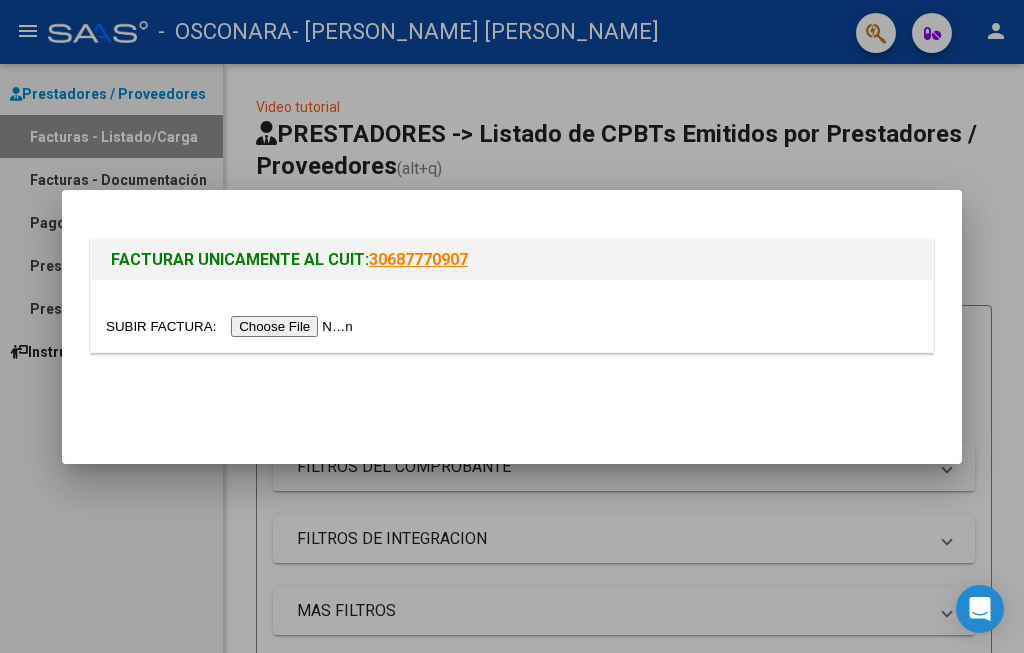 click at bounding box center (232, 326) 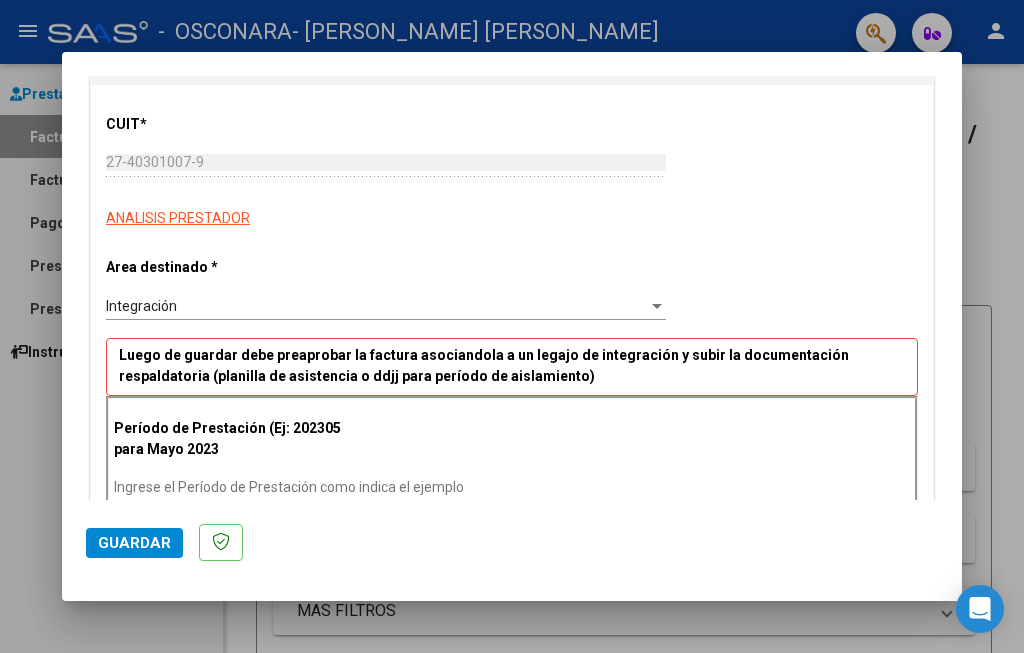 scroll, scrollTop: 231, scrollLeft: 0, axis: vertical 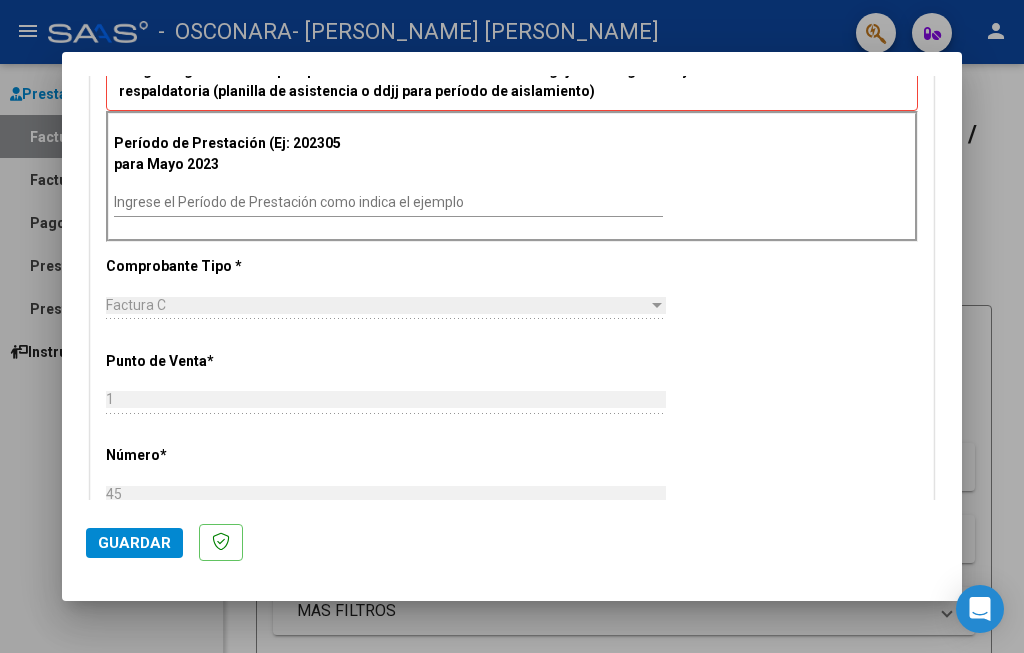 click on "Ingrese el Período de Prestación como indica el ejemplo" at bounding box center (388, 202) 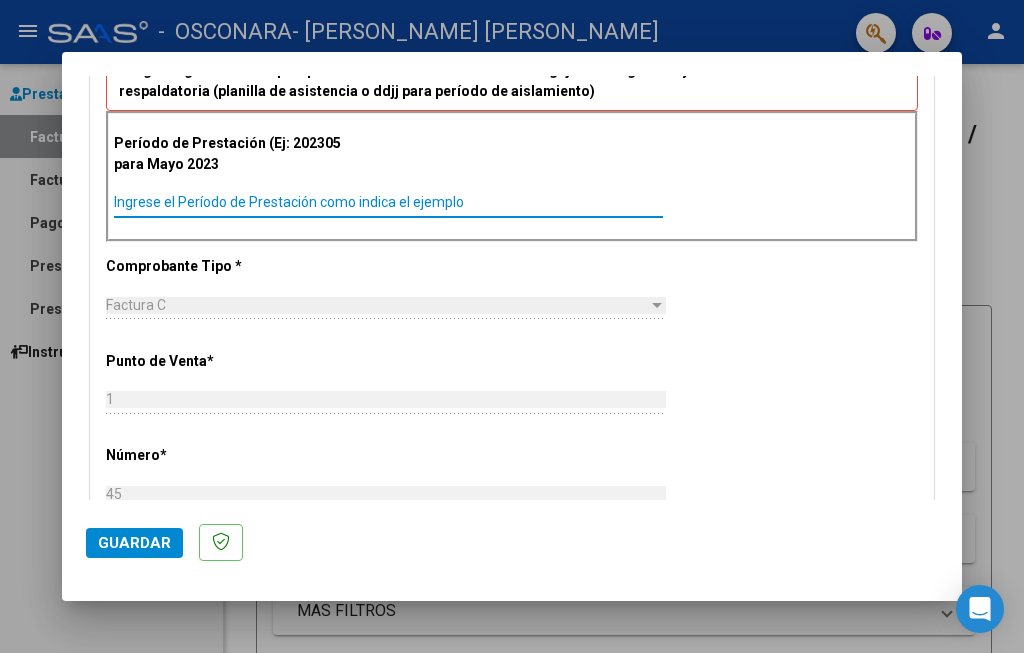 click on "Ingrese el Período de Prestación como indica el ejemplo" at bounding box center (388, 202) 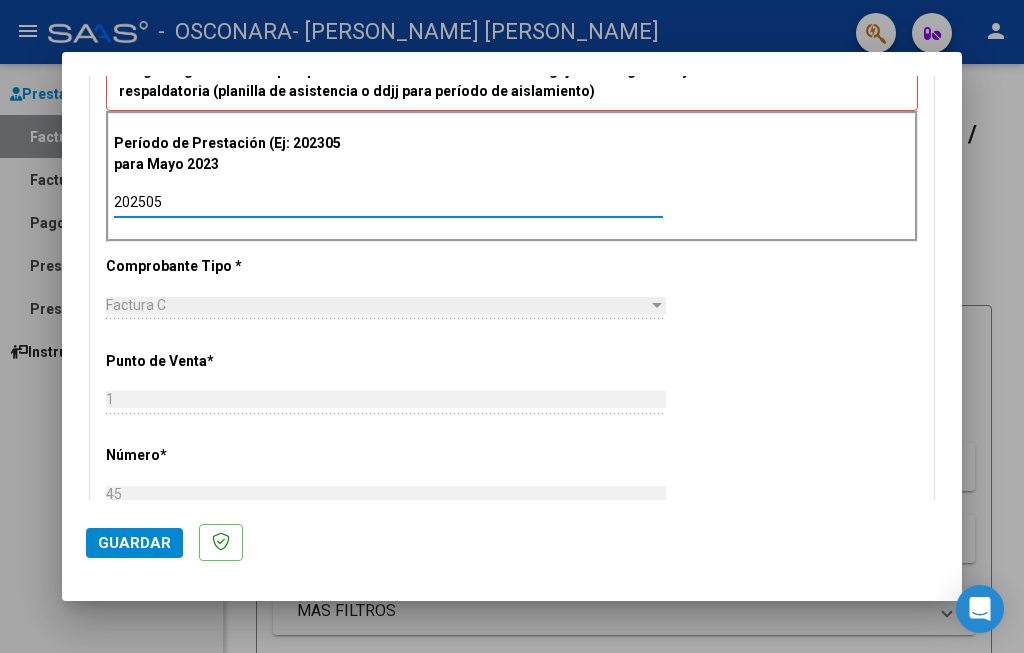 type on "202505" 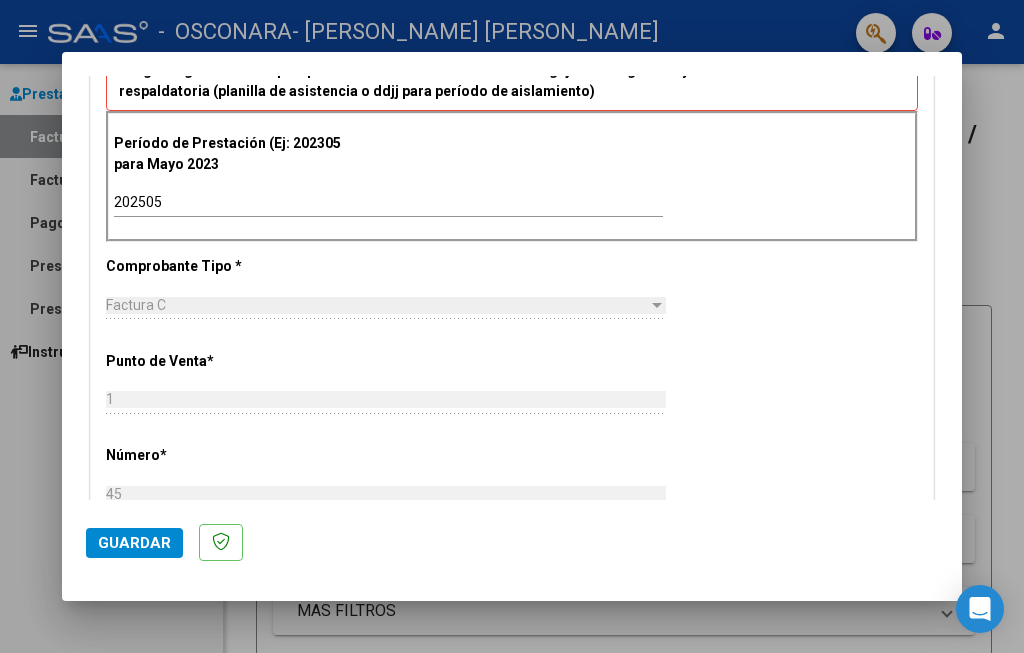 click on "Factura C" at bounding box center [377, 305] 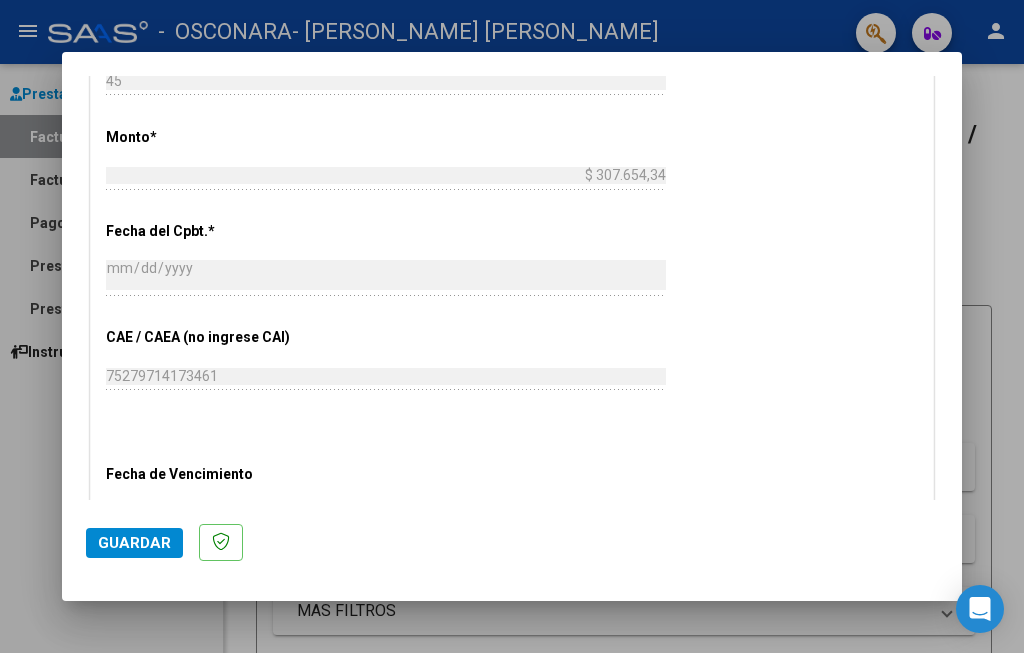 scroll, scrollTop: 1020, scrollLeft: 0, axis: vertical 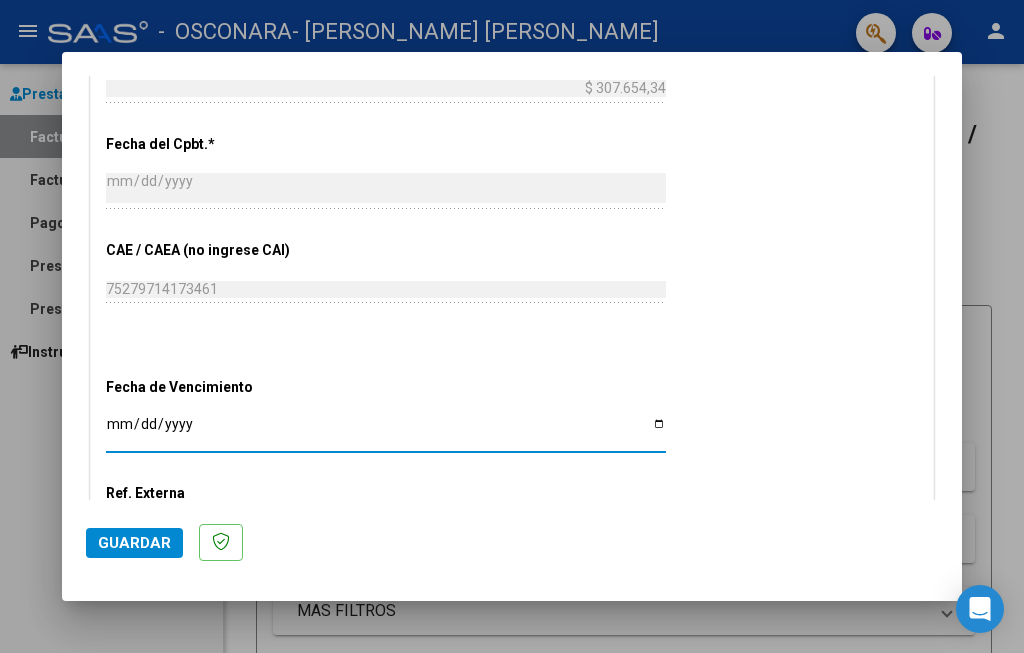 click on "Ingresar la fecha" at bounding box center [386, 431] 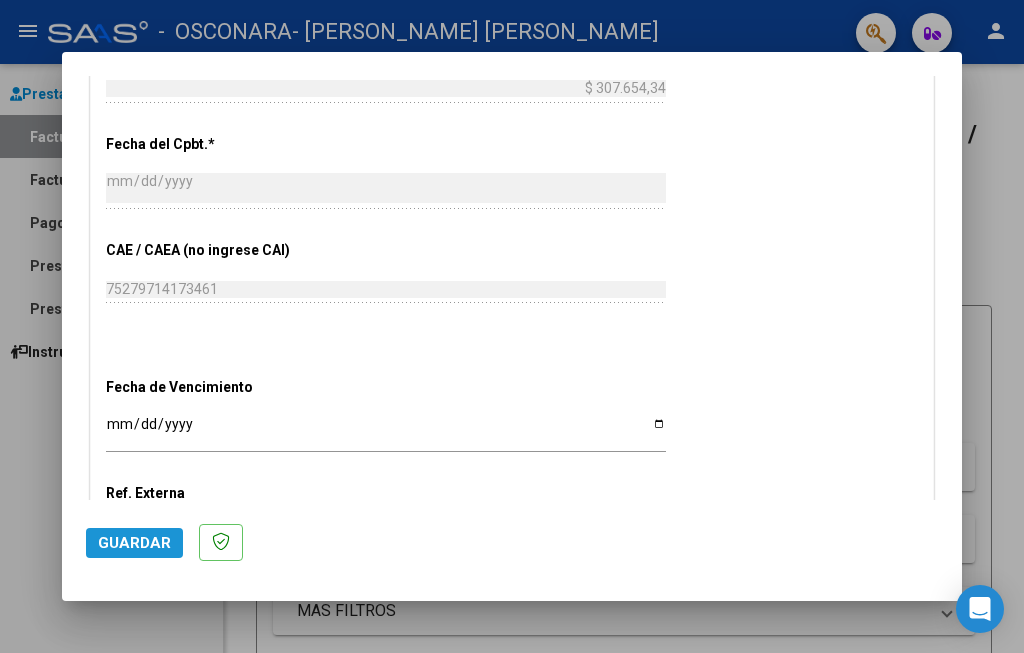 click on "Guardar" 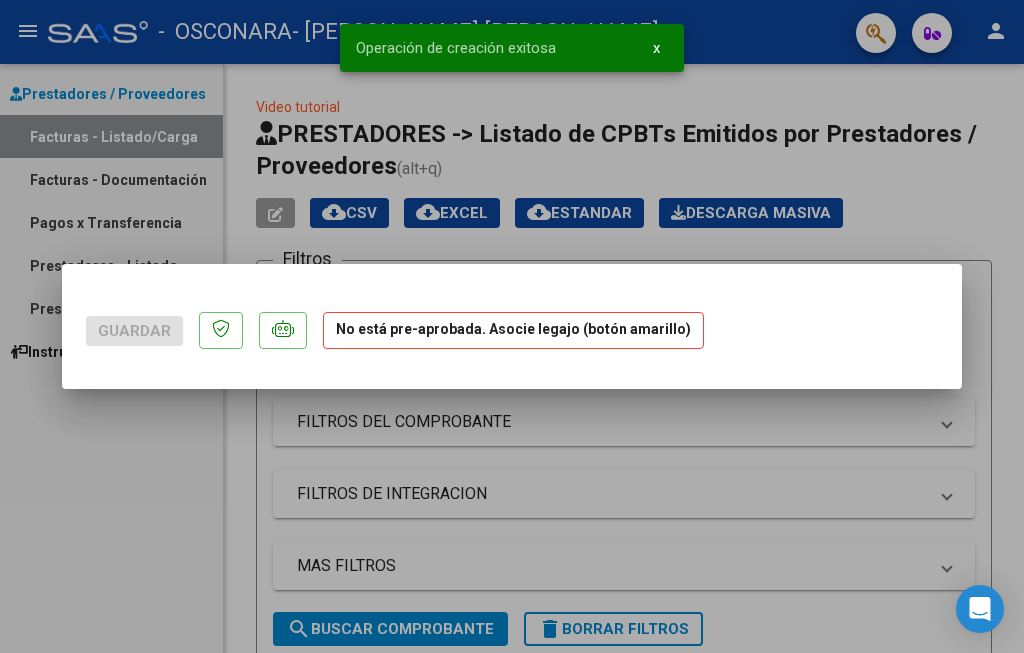 scroll, scrollTop: 0, scrollLeft: 0, axis: both 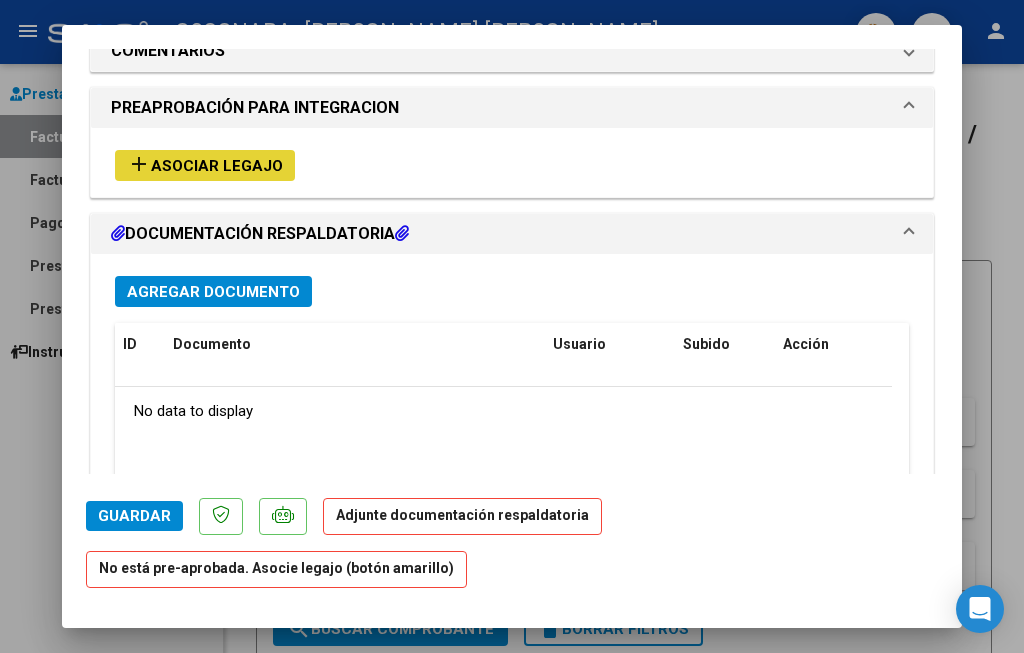 click on "Asociar Legajo" at bounding box center [217, 166] 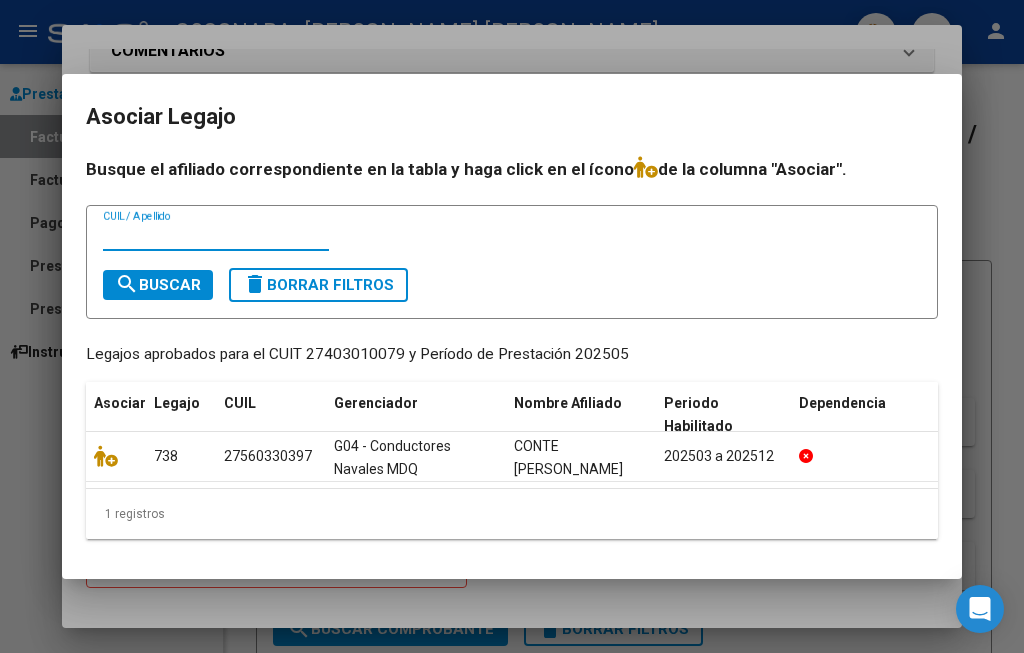 click on "CUIL / Apellido" at bounding box center (216, 236) 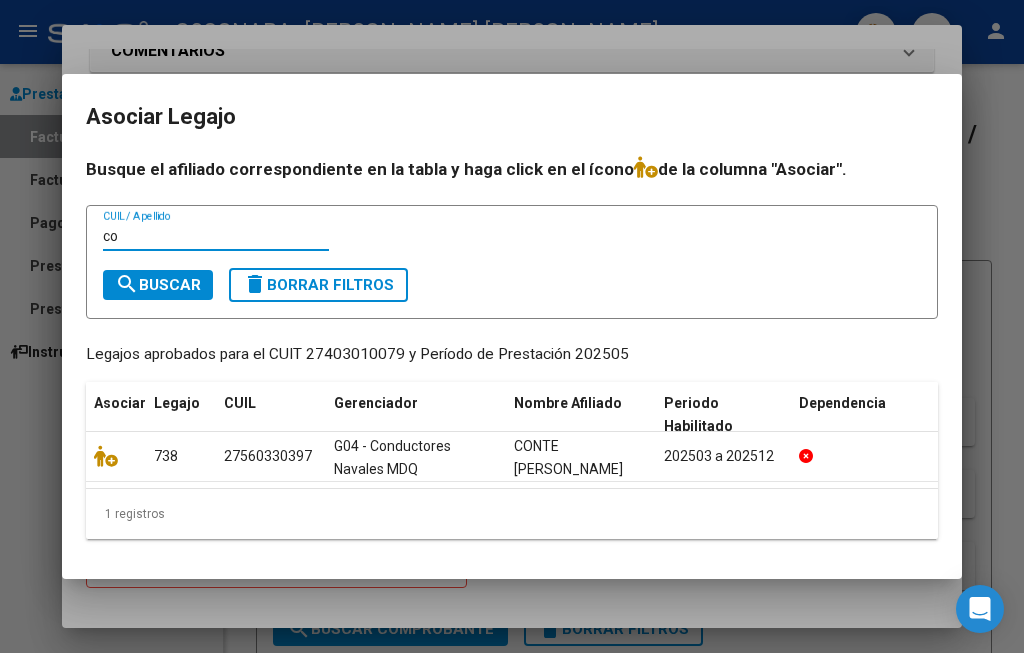 type on "c" 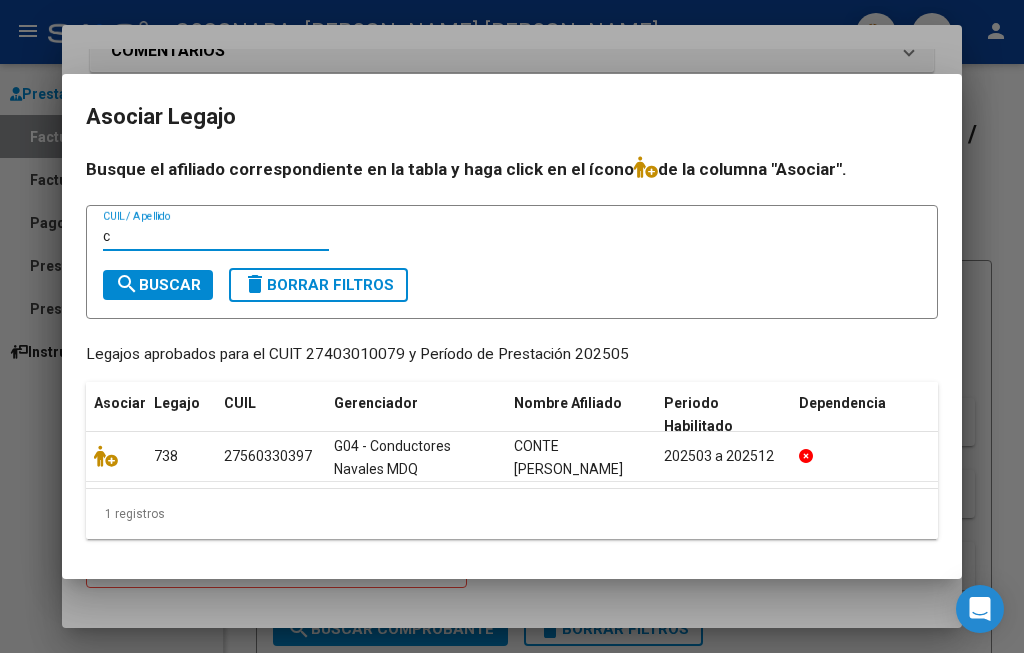 type 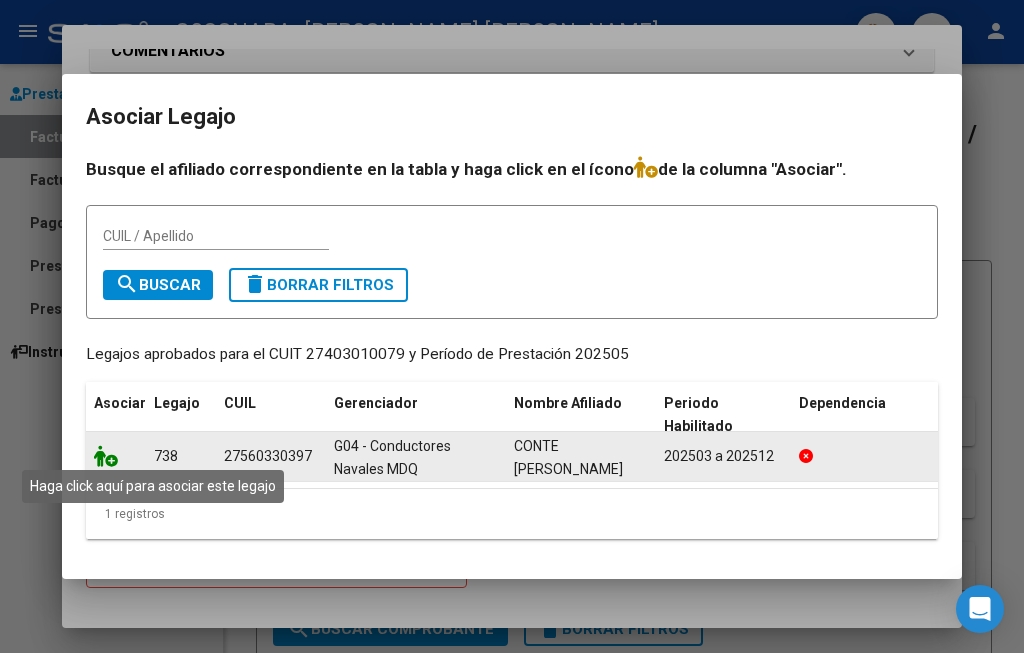 click 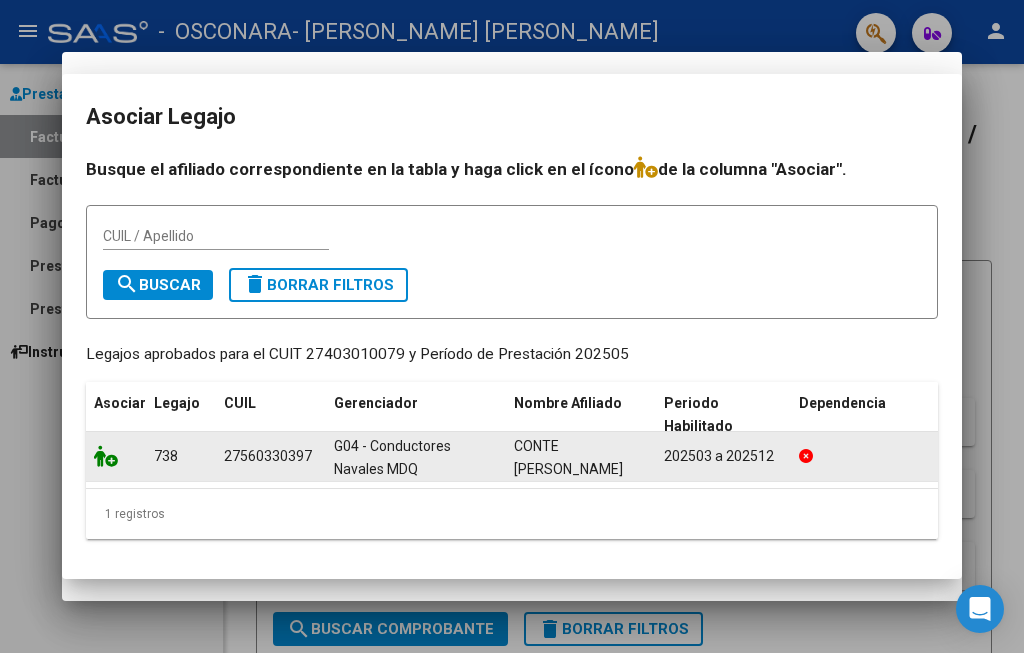scroll, scrollTop: 1709, scrollLeft: 0, axis: vertical 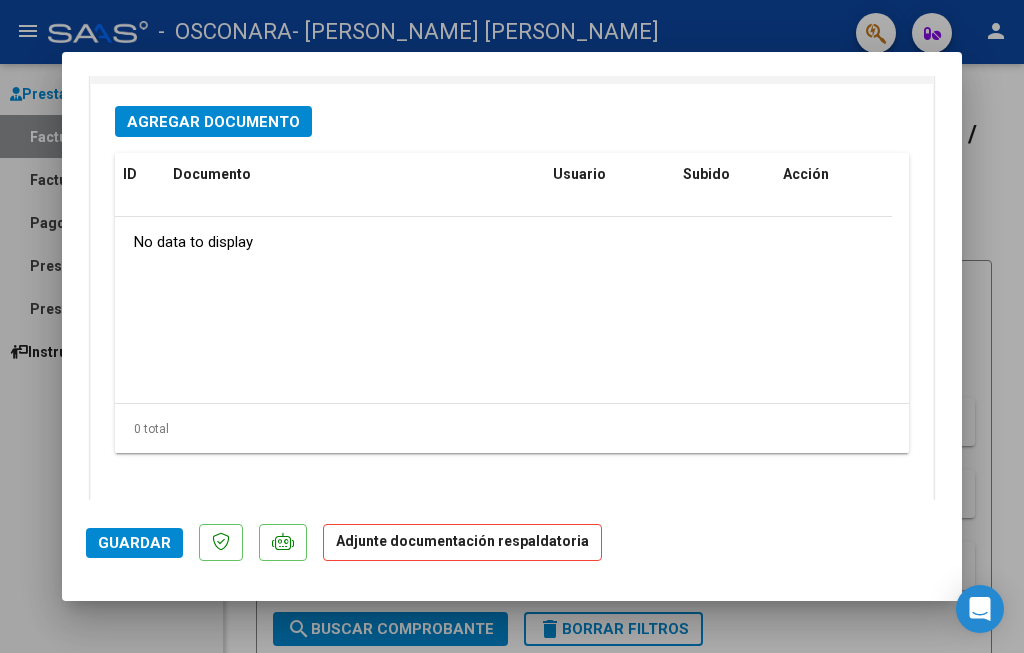 click on "Agregar Documento" at bounding box center [213, 122] 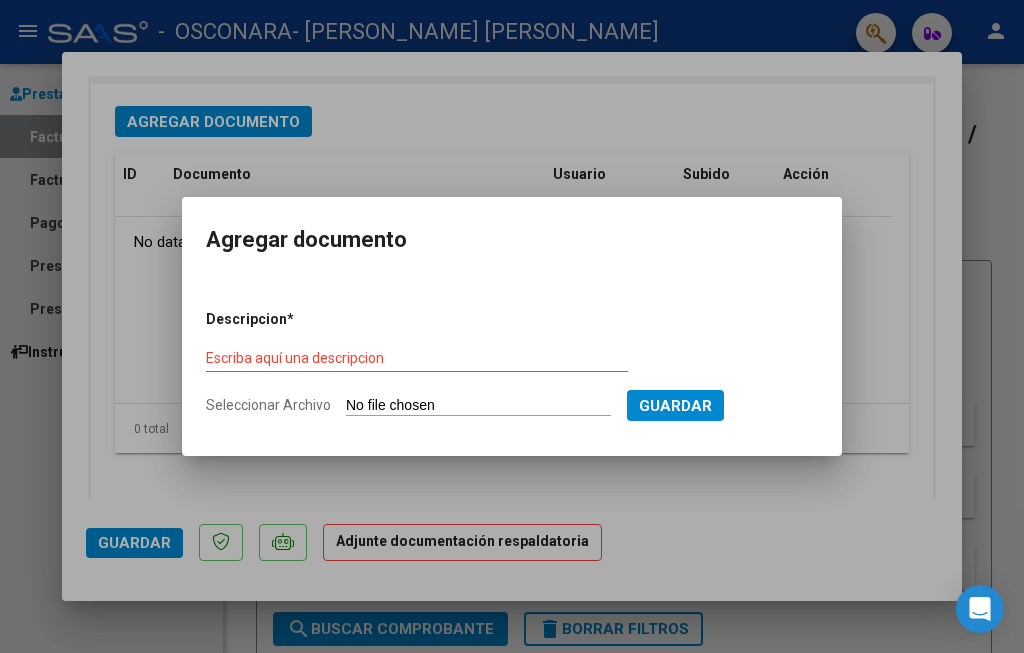 click on "Seleccionar Archivo" at bounding box center (478, 406) 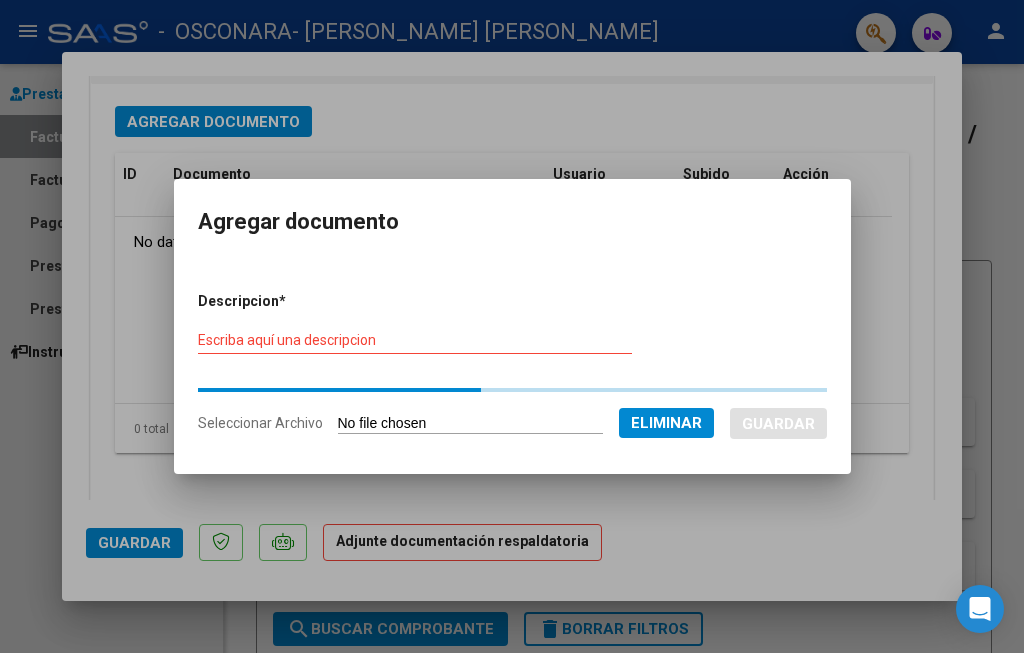 click on "Escriba aquí una descripcion" at bounding box center [415, 340] 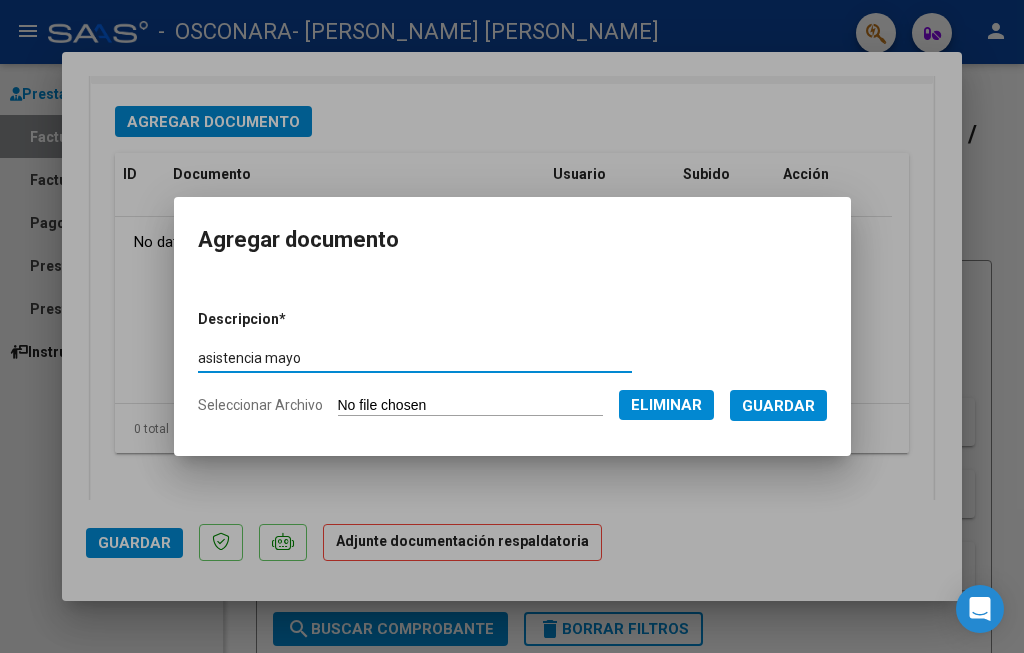 type on "asistencia mayo" 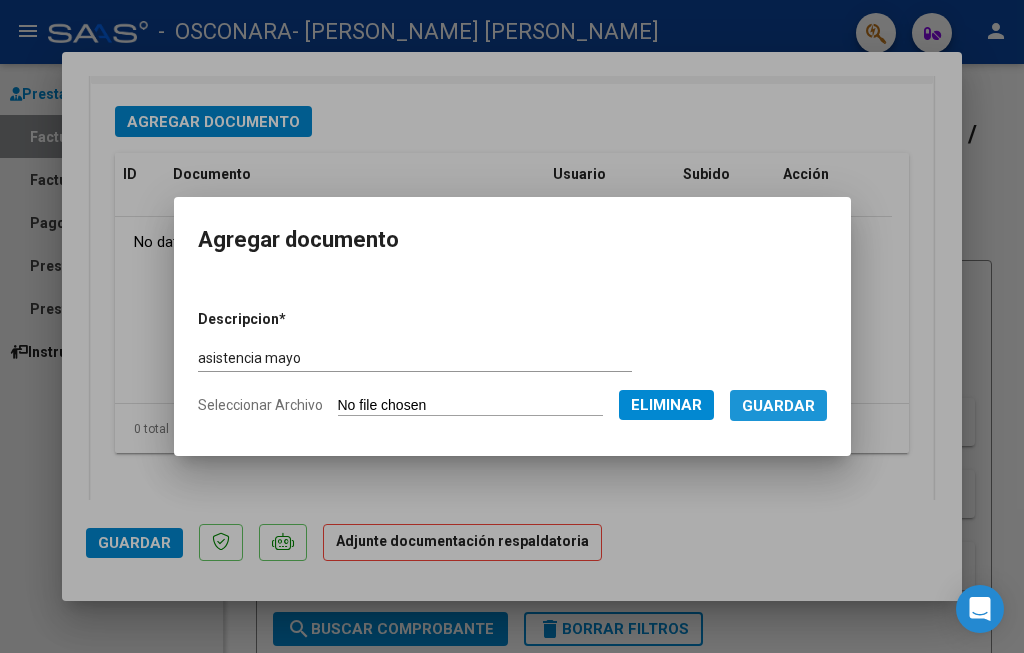 click on "Guardar" at bounding box center (778, 406) 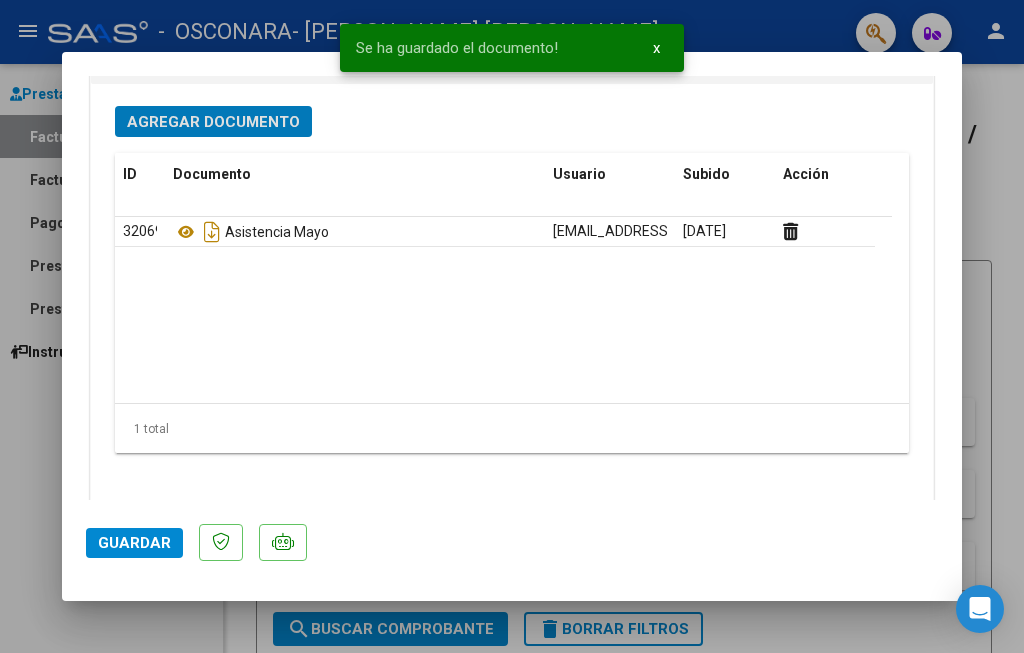 click on "Guardar" 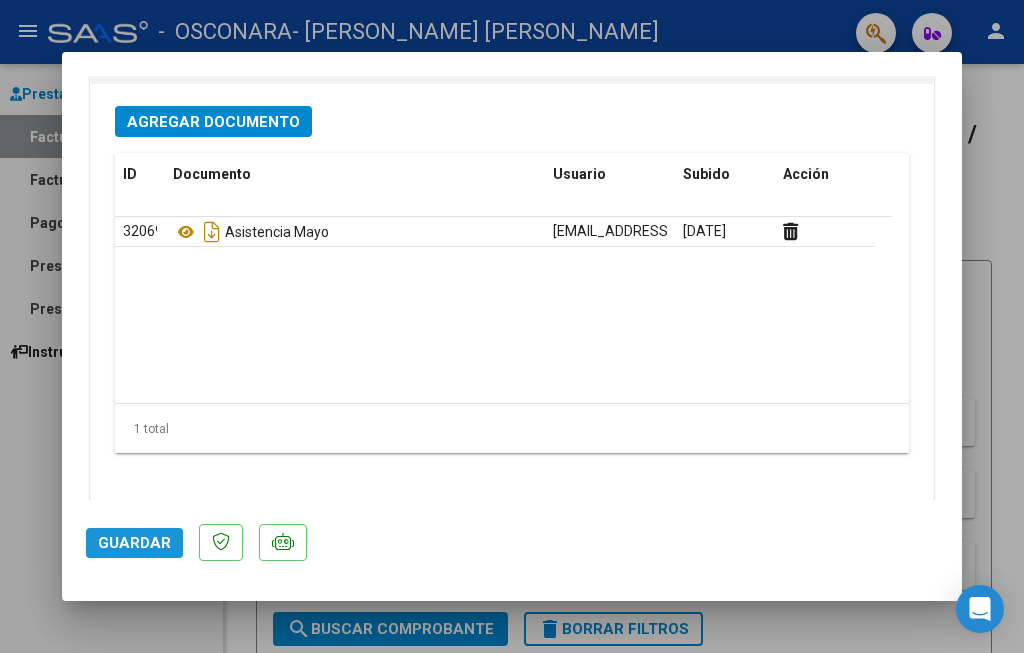 click on "Guardar" 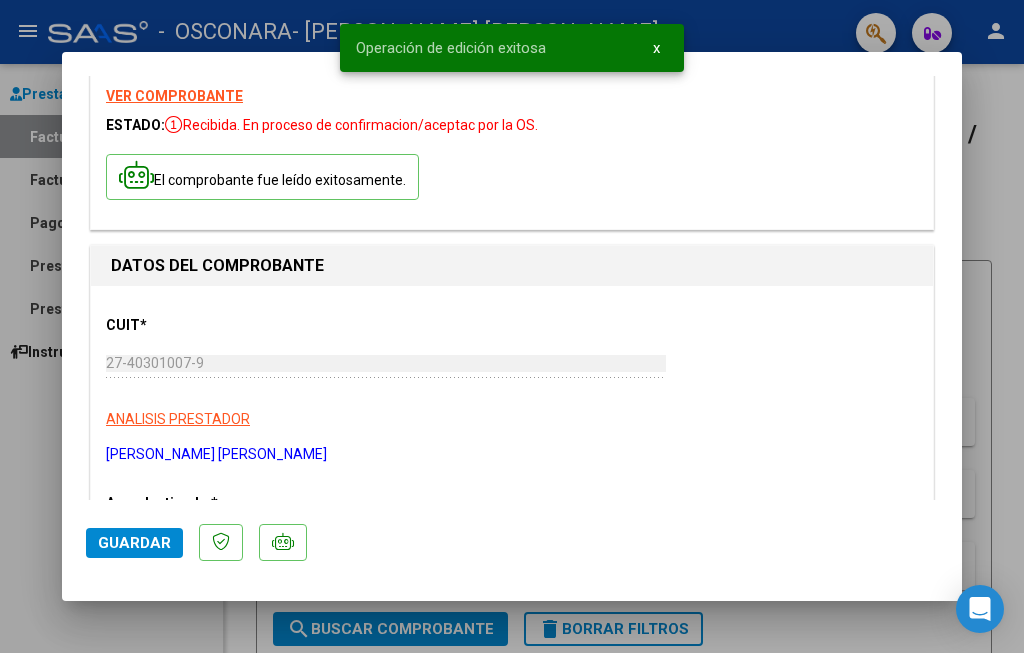 scroll, scrollTop: 0, scrollLeft: 0, axis: both 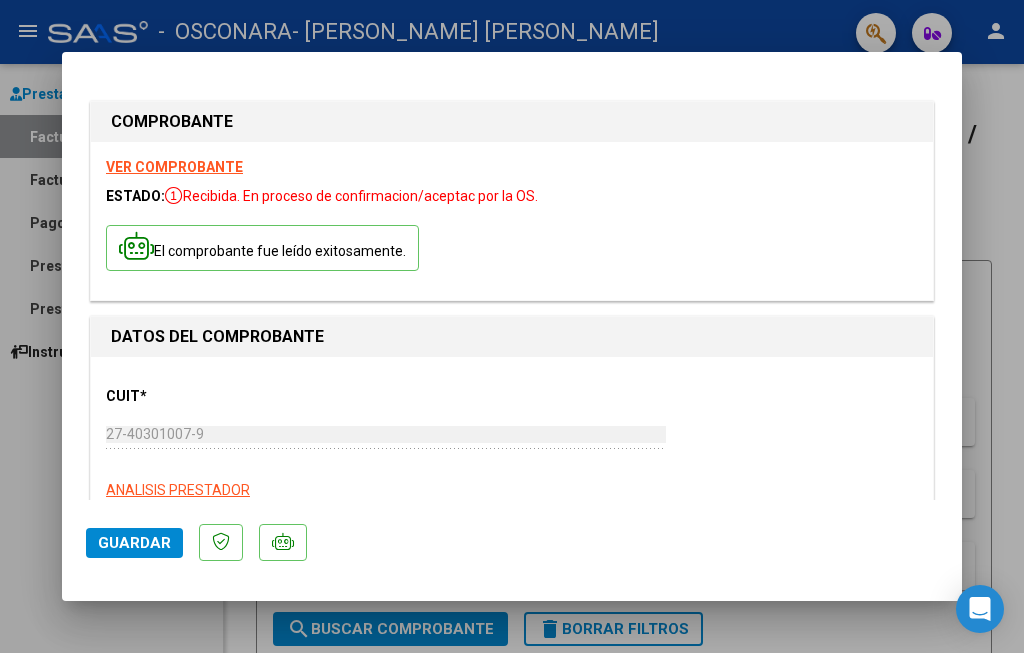 click at bounding box center (512, 326) 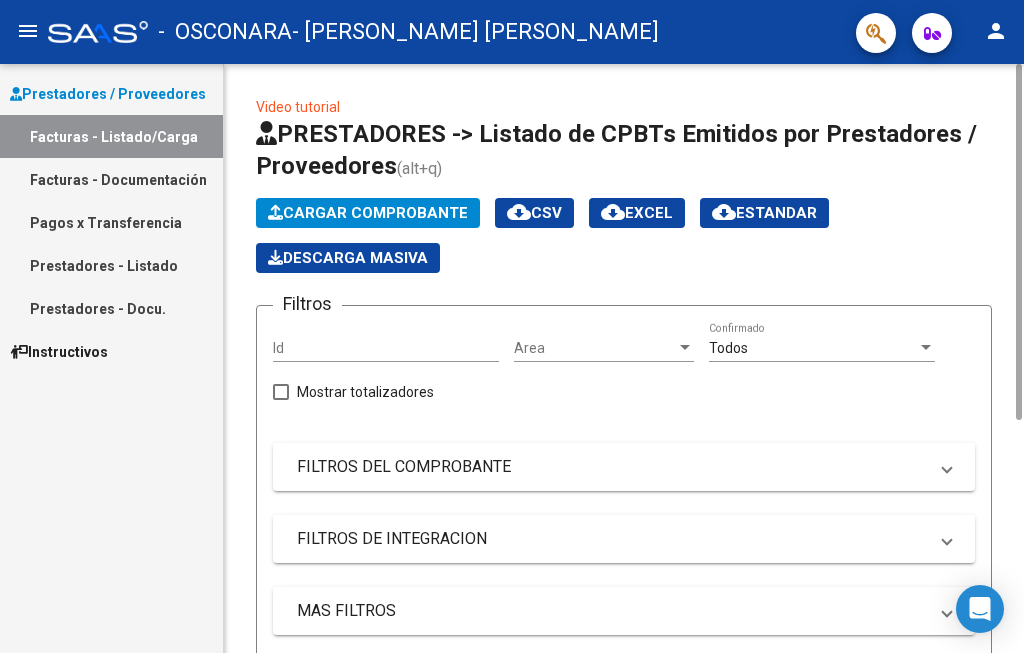 click on "Cargar Comprobante" 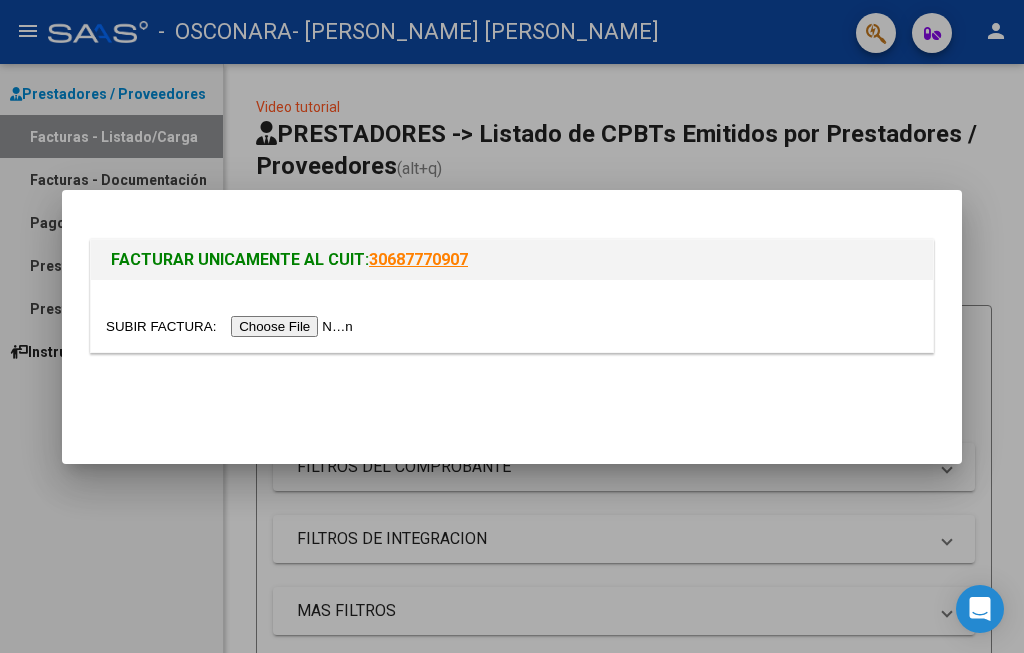 click at bounding box center (232, 326) 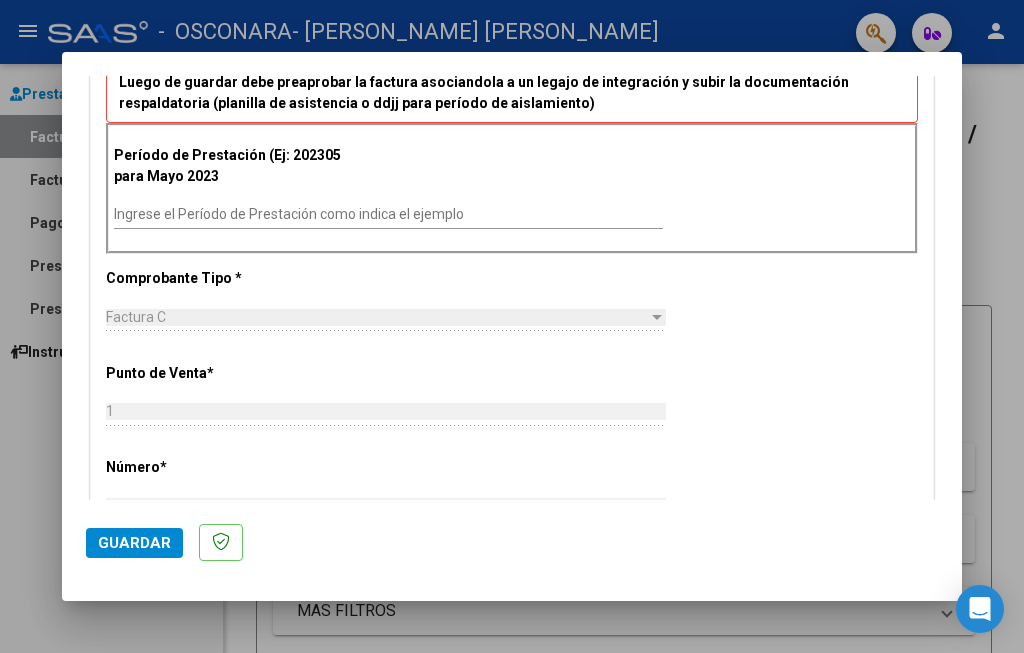 scroll, scrollTop: 656, scrollLeft: 0, axis: vertical 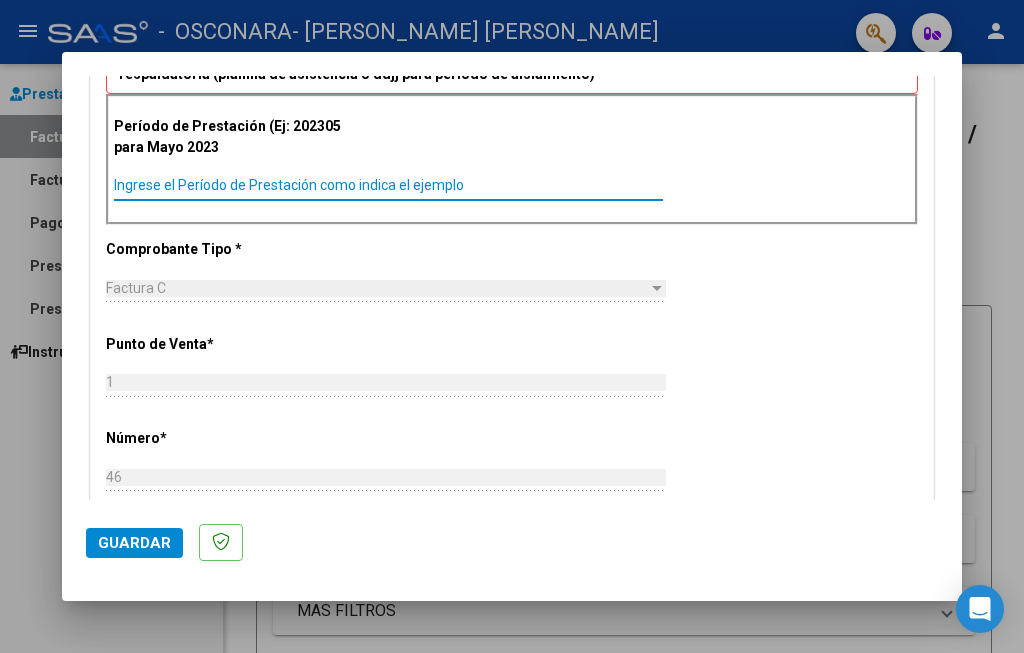 click on "Ingrese el Período de Prestación como indica el ejemplo" at bounding box center [388, 185] 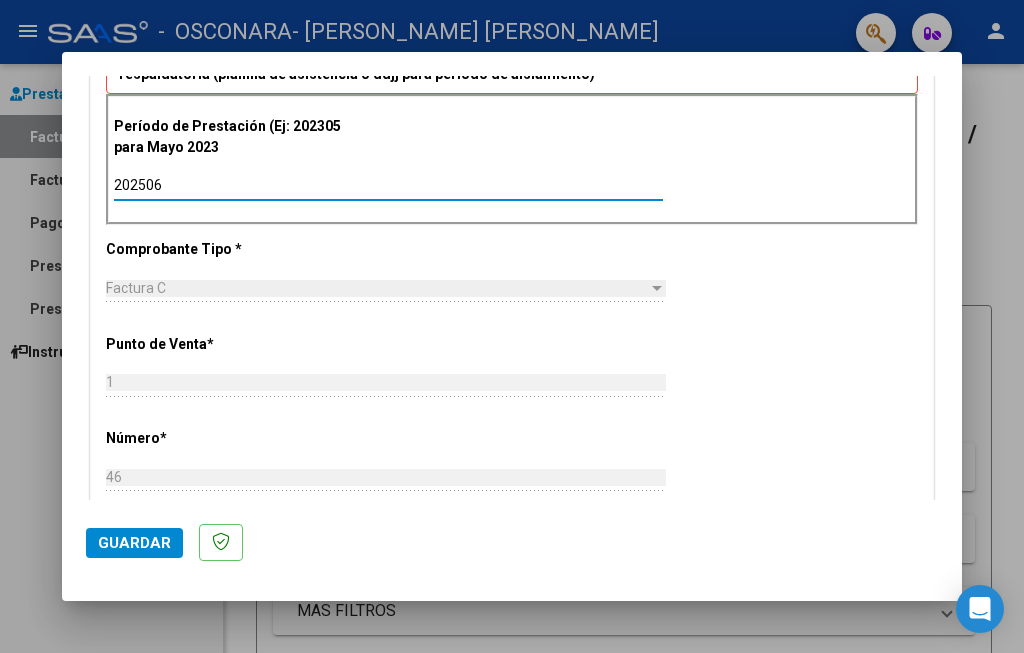 type on "202506" 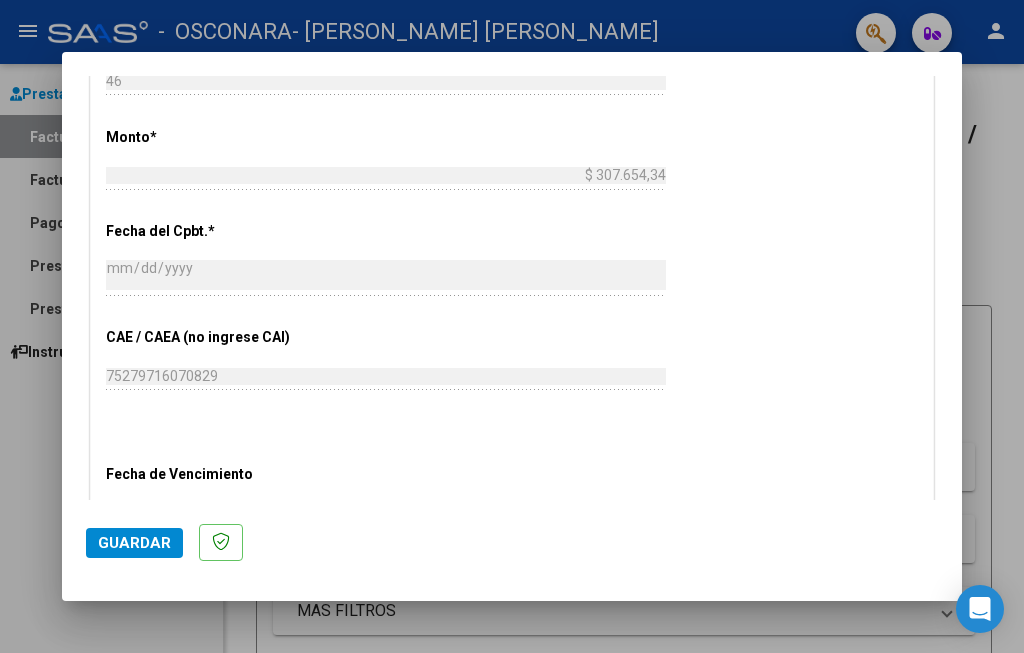 scroll, scrollTop: 937, scrollLeft: 0, axis: vertical 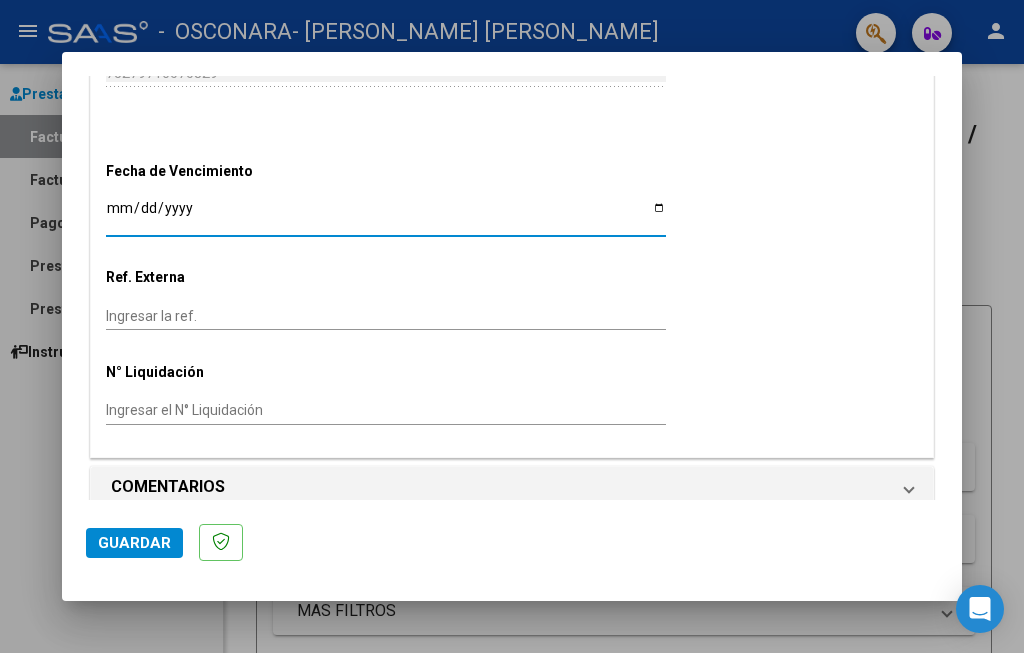 click on "Ingresar la fecha" at bounding box center [386, 215] 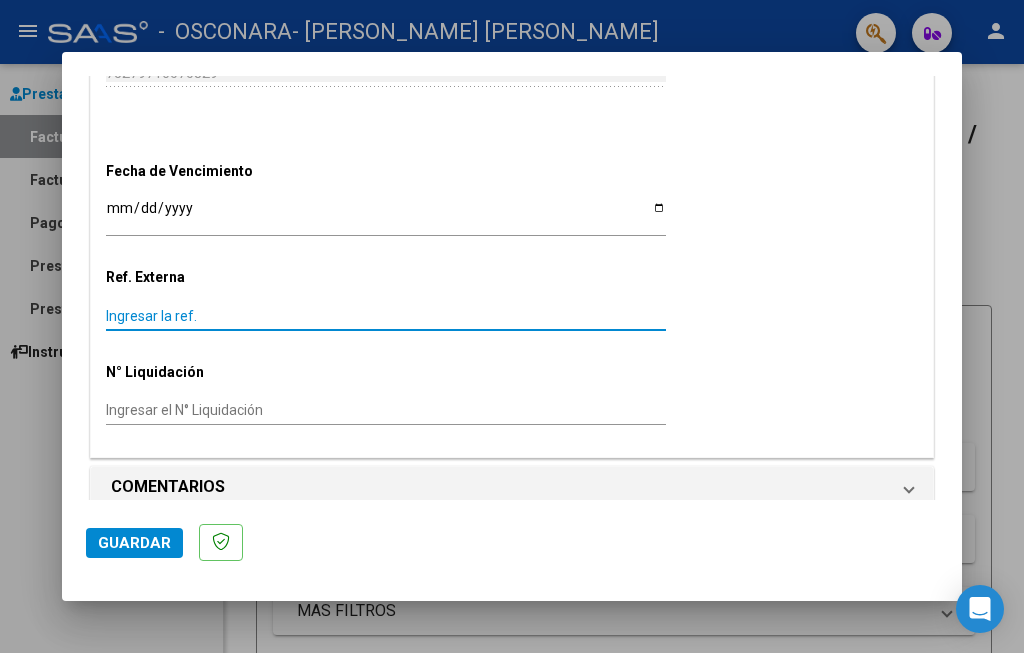 click on "Ingresar la ref." at bounding box center [386, 316] 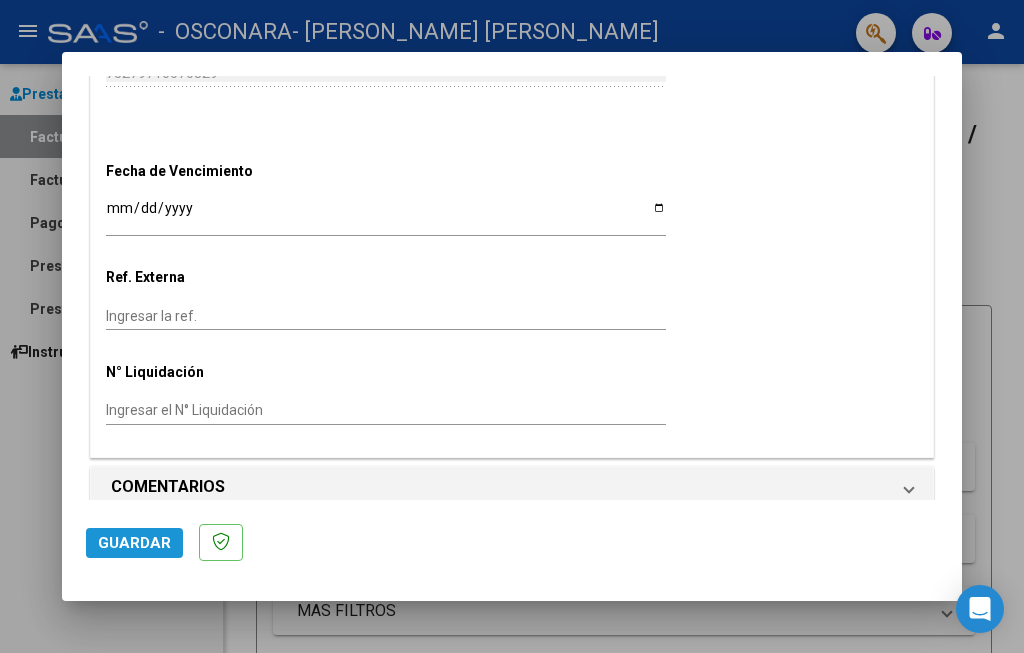 click on "Guardar" 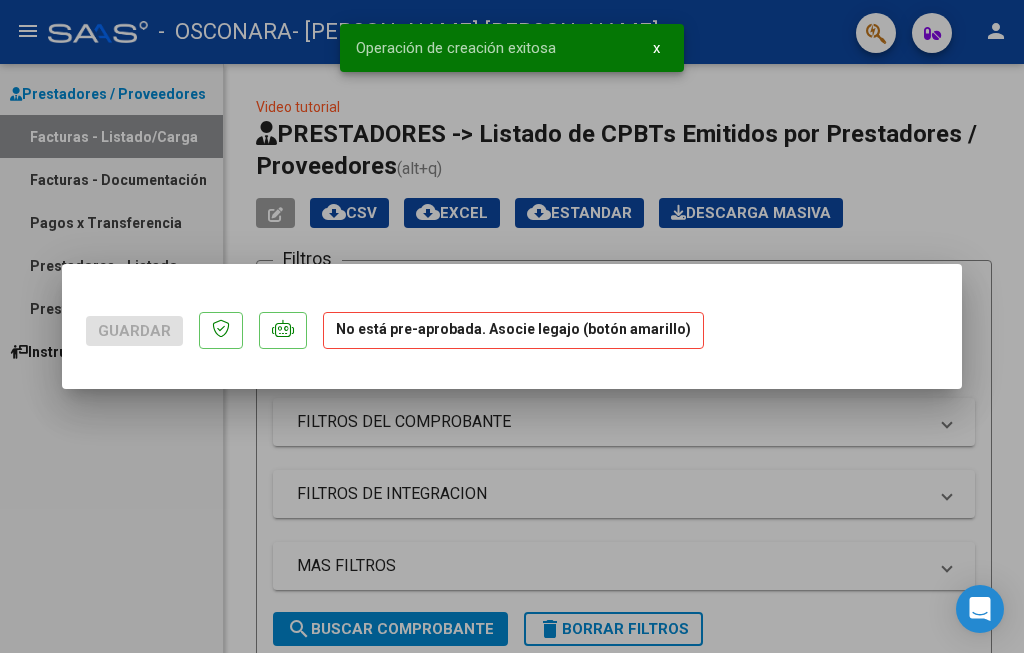 scroll, scrollTop: 0, scrollLeft: 0, axis: both 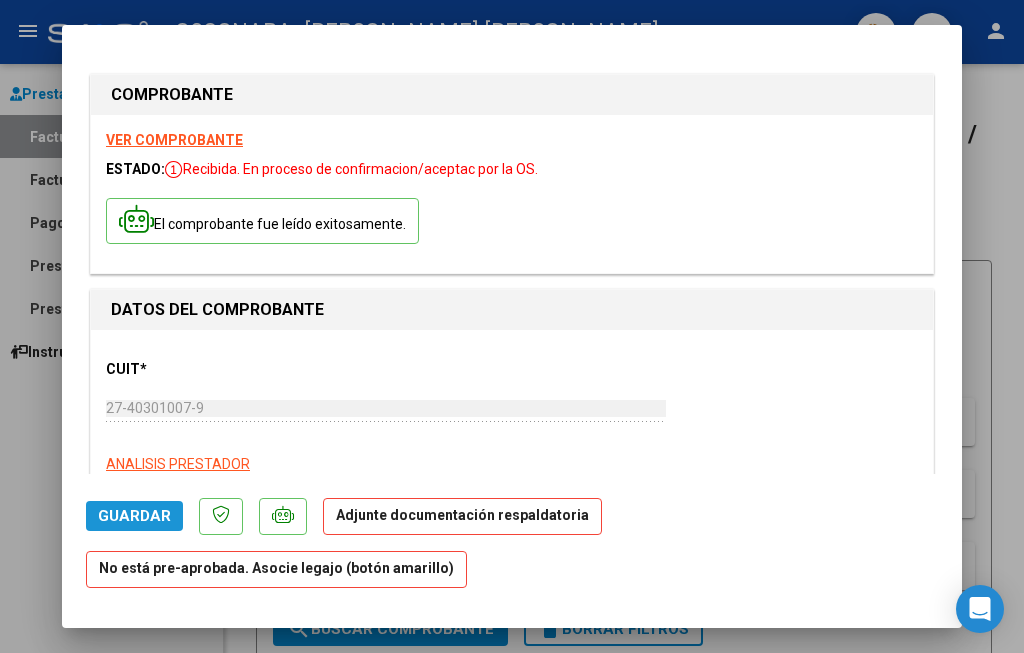 click on "Guardar" 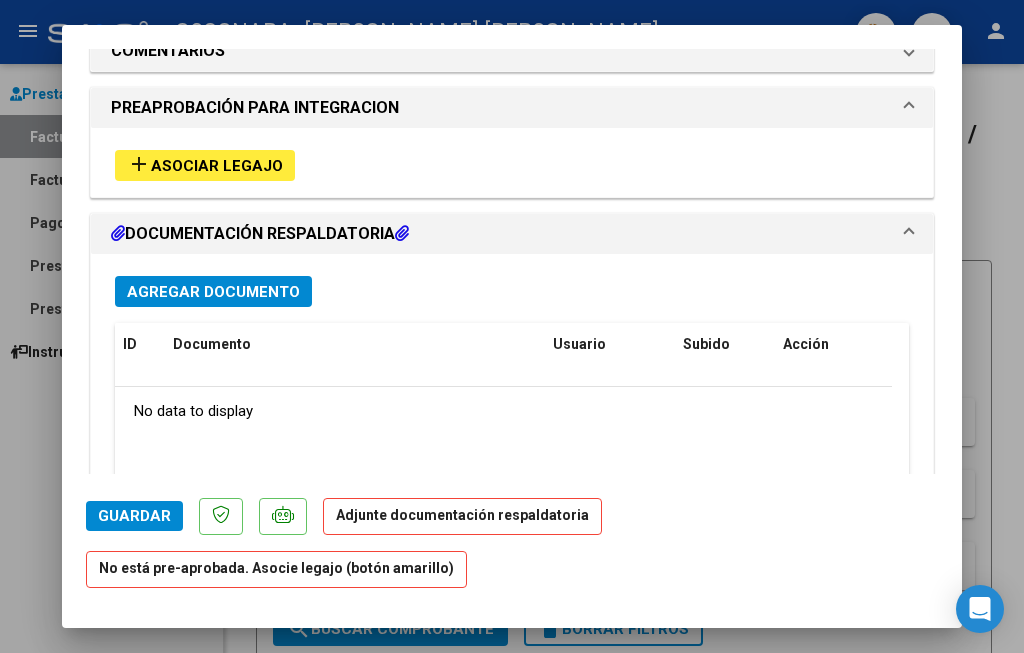 scroll, scrollTop: 1699, scrollLeft: 0, axis: vertical 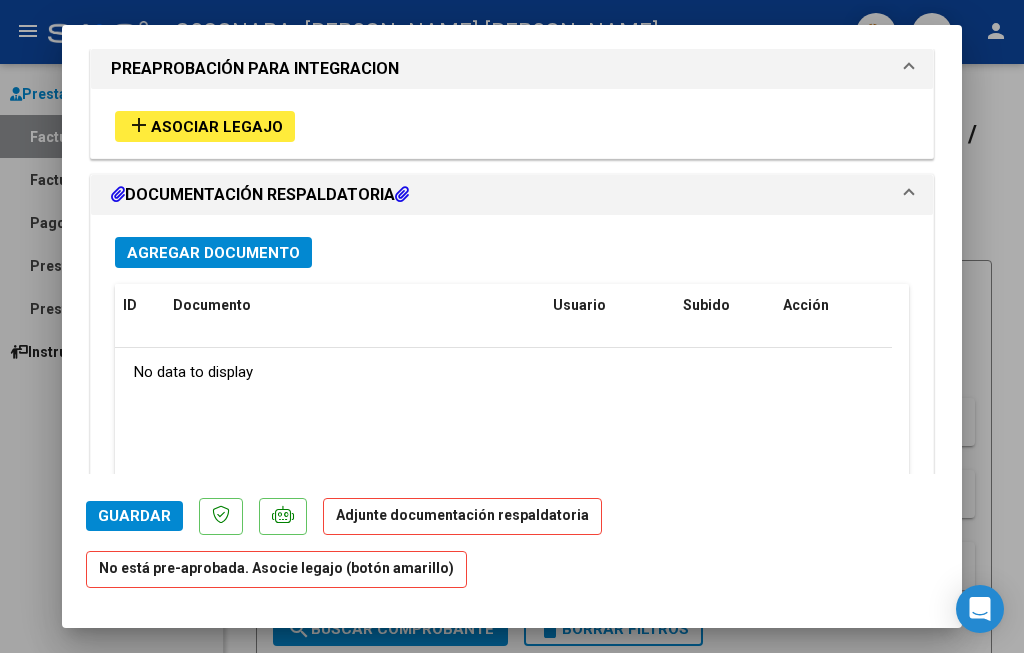 click on "Asociar Legajo" at bounding box center [217, 127] 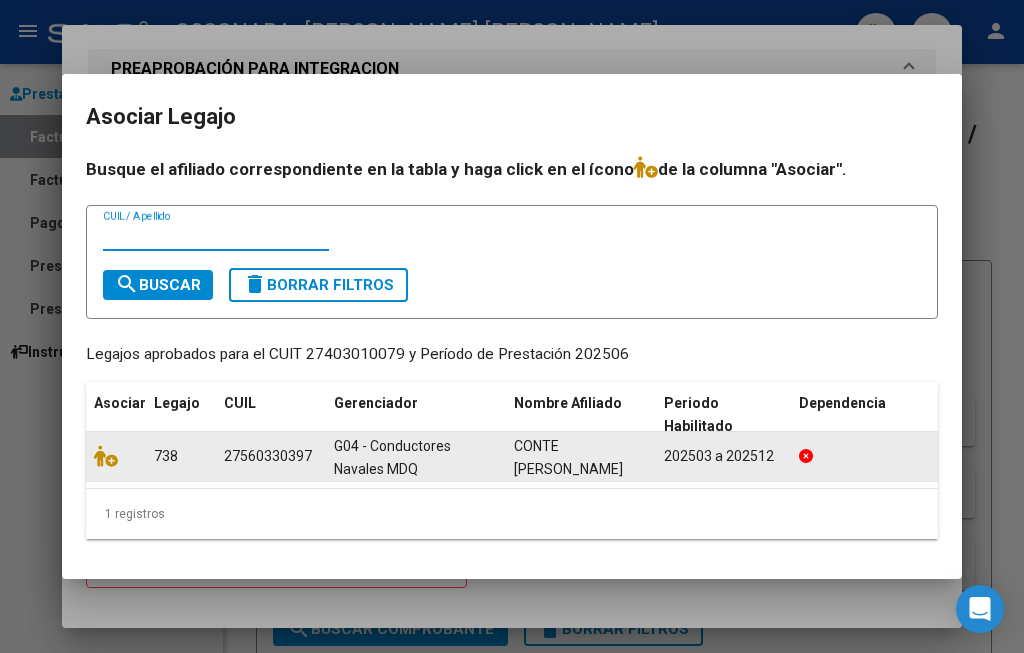 click 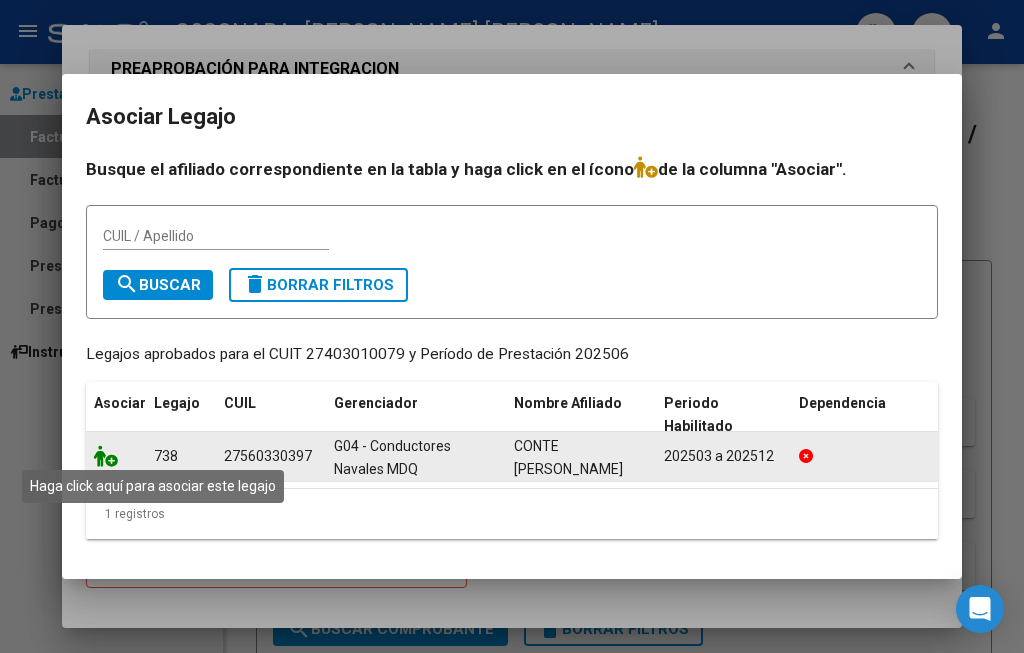 click 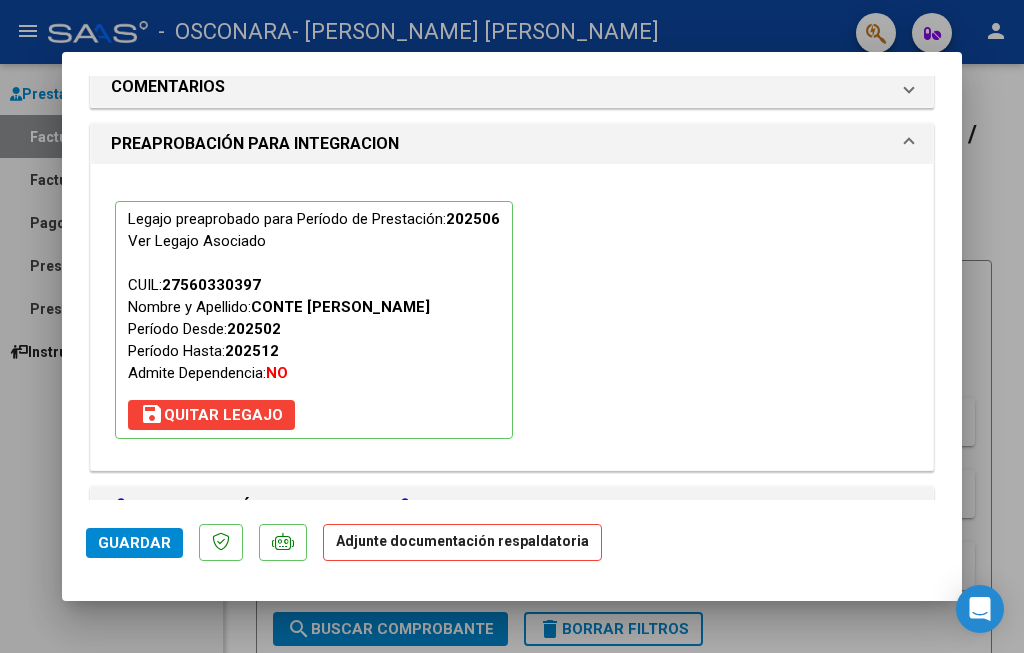 scroll, scrollTop: 1748, scrollLeft: 0, axis: vertical 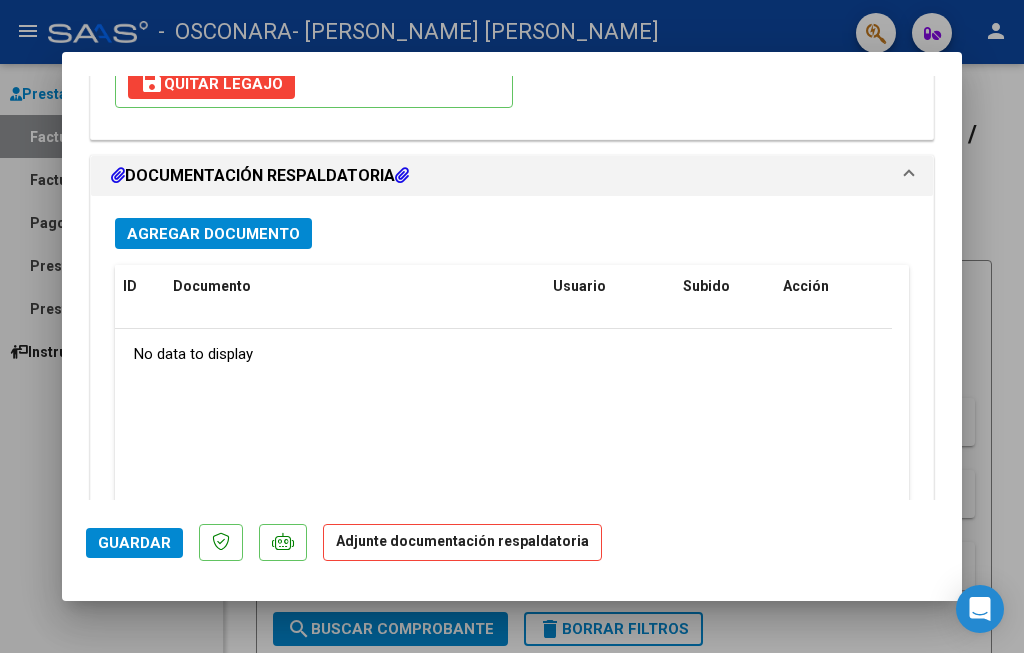 click on "Agregar Documento" at bounding box center [213, 233] 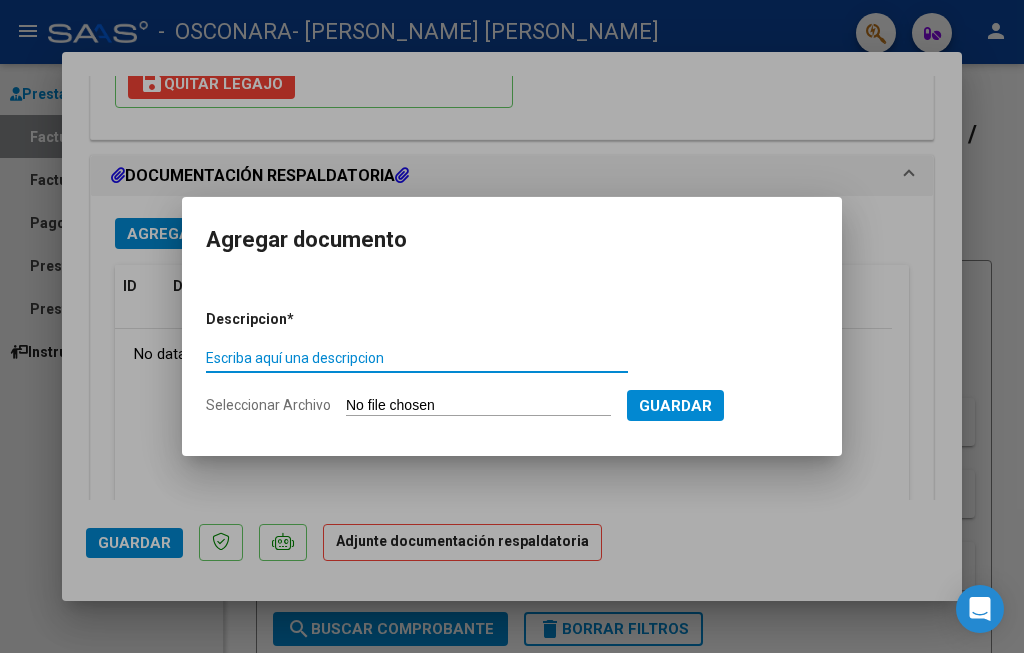 click on "Escriba aquí una descripcion" at bounding box center [417, 358] 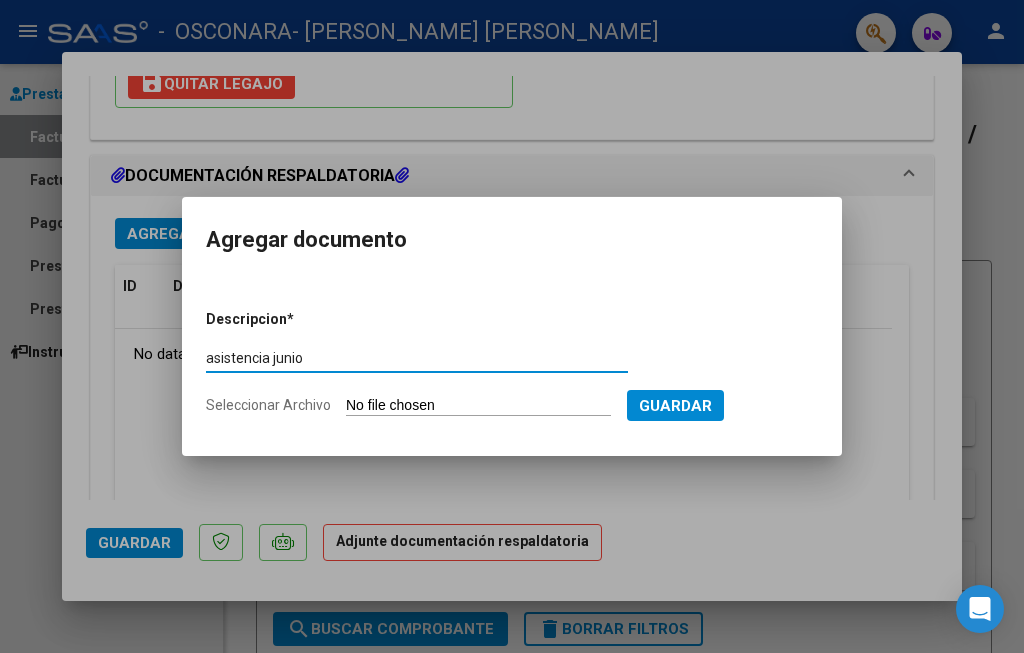 type on "asistencia junio" 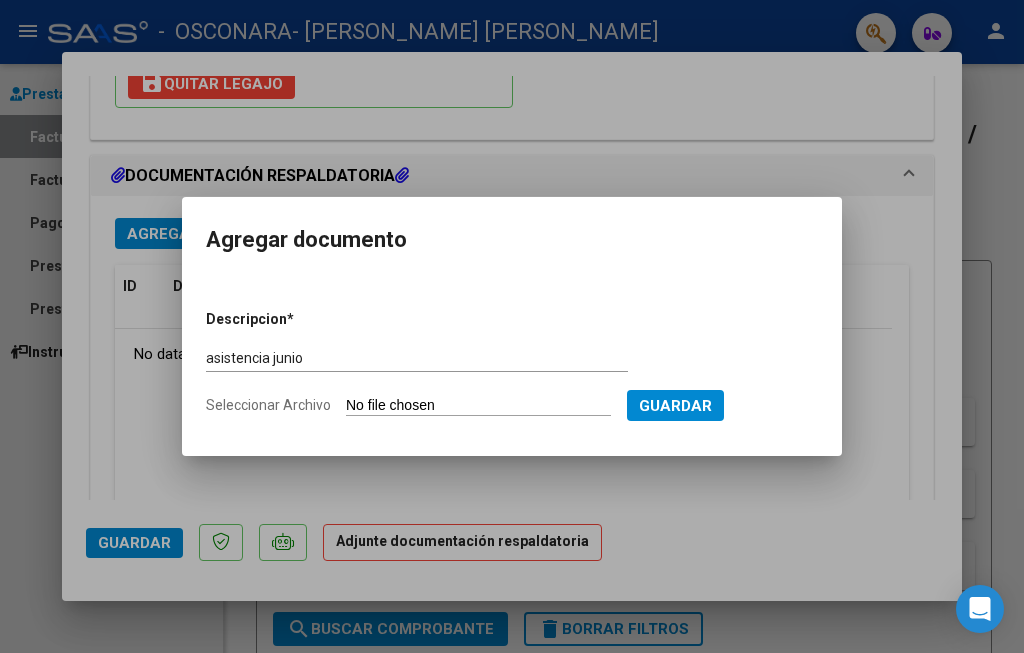 click on "Seleccionar Archivo" at bounding box center [478, 406] 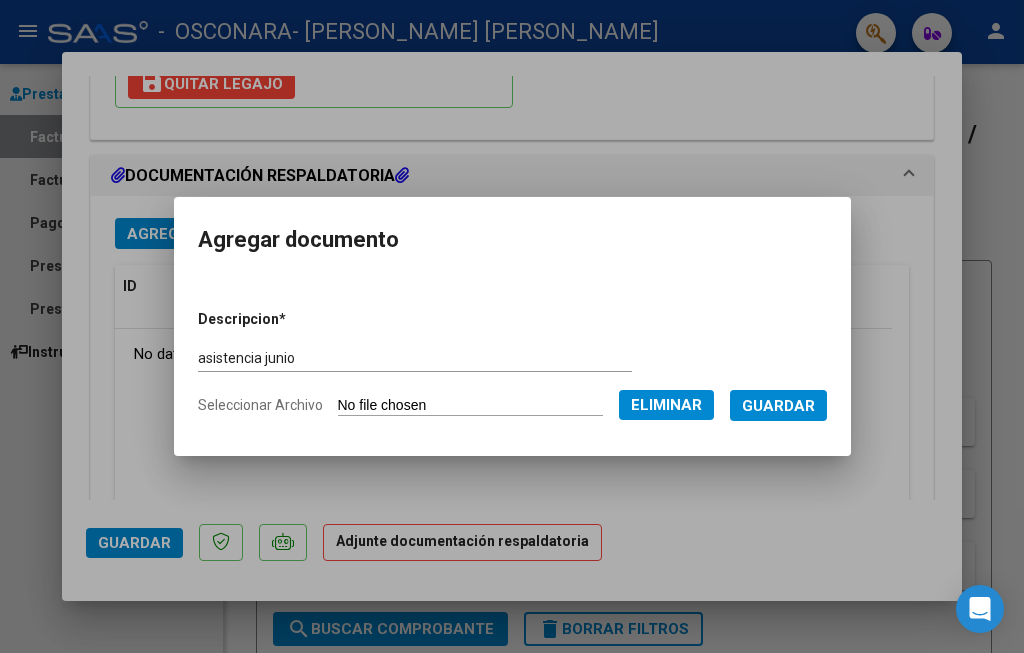 click on "Guardar" at bounding box center [778, 406] 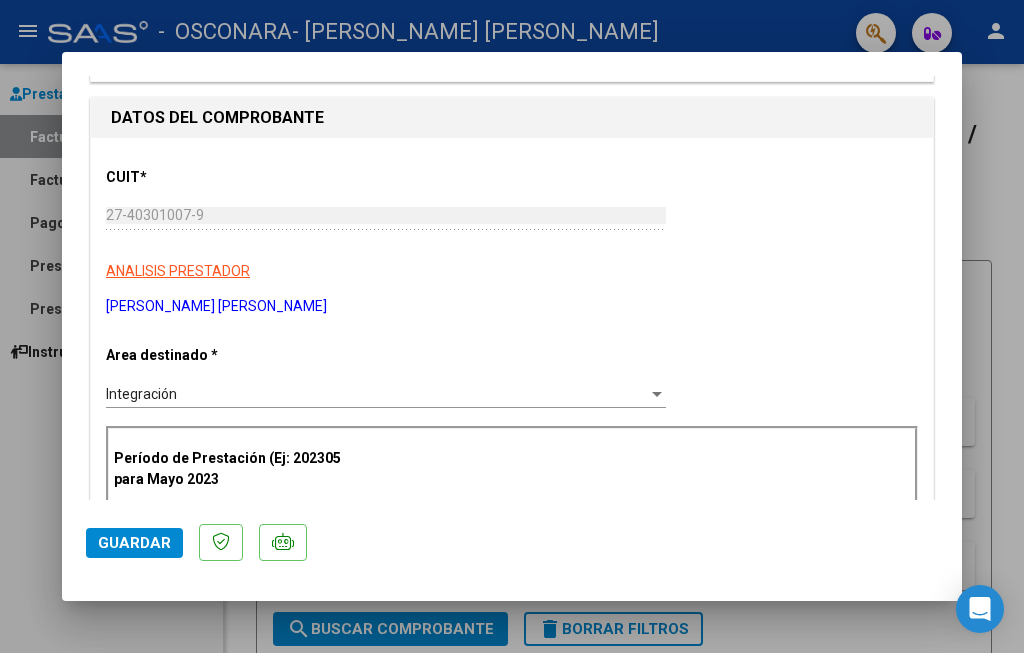 scroll, scrollTop: 135, scrollLeft: 0, axis: vertical 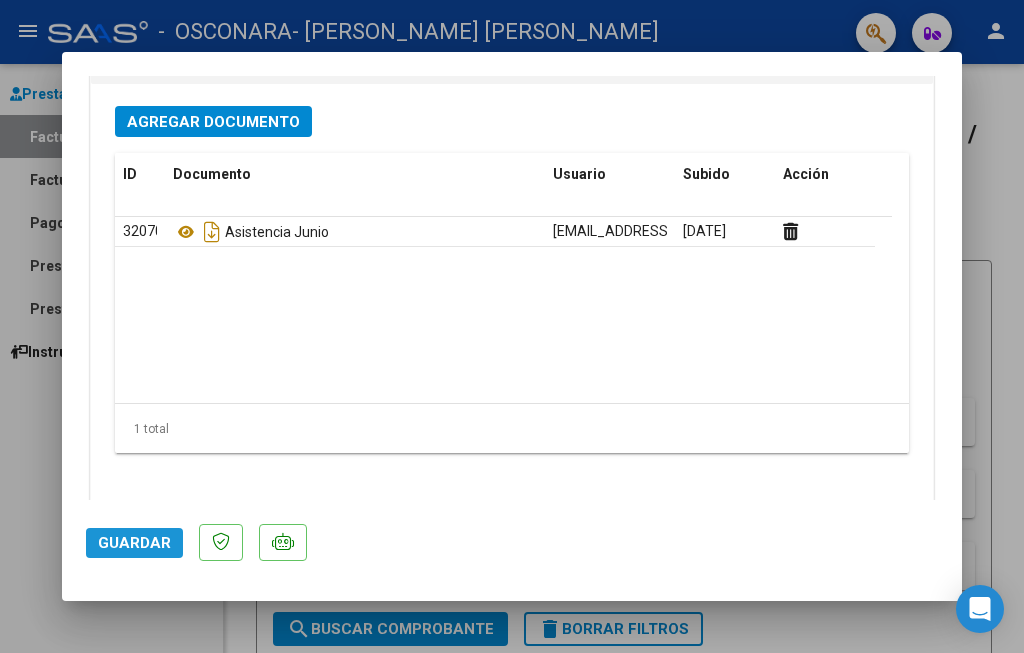click on "Guardar" 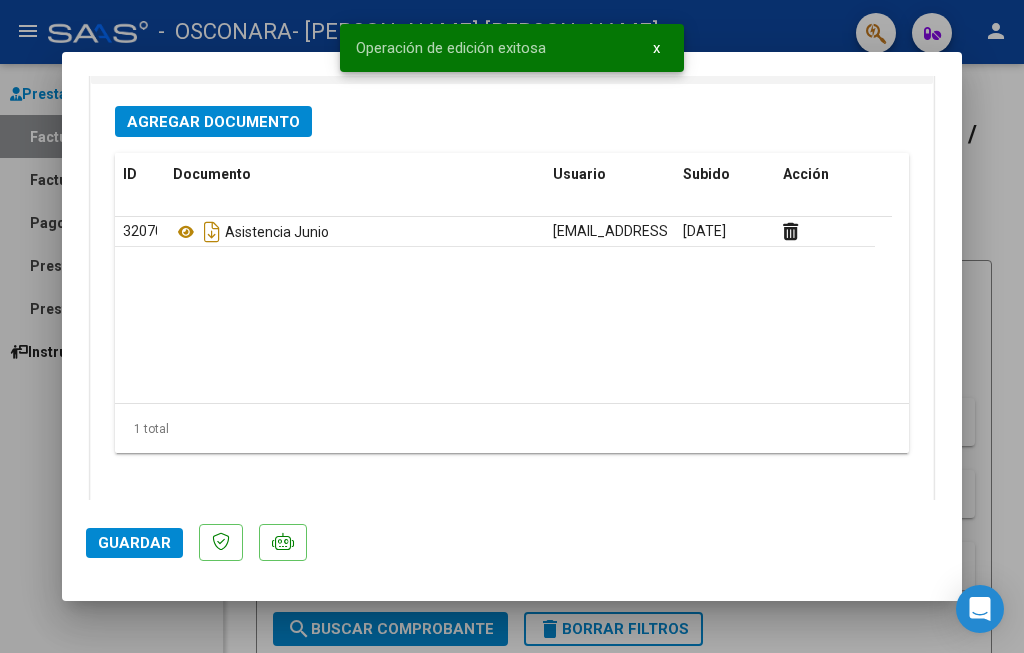 click on "x" at bounding box center (656, 48) 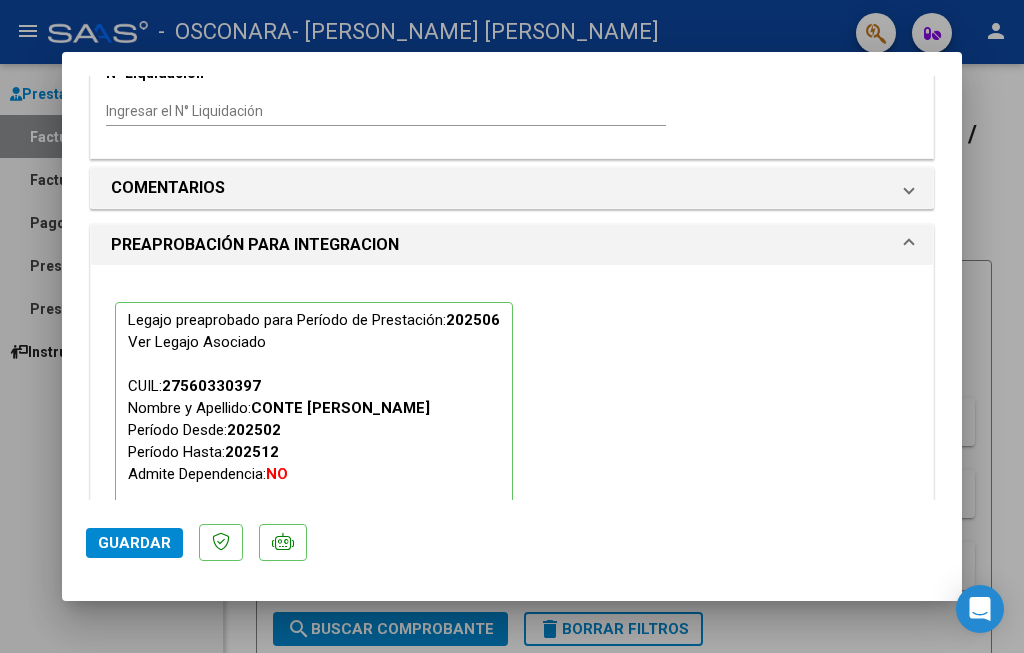 scroll, scrollTop: 0, scrollLeft: 0, axis: both 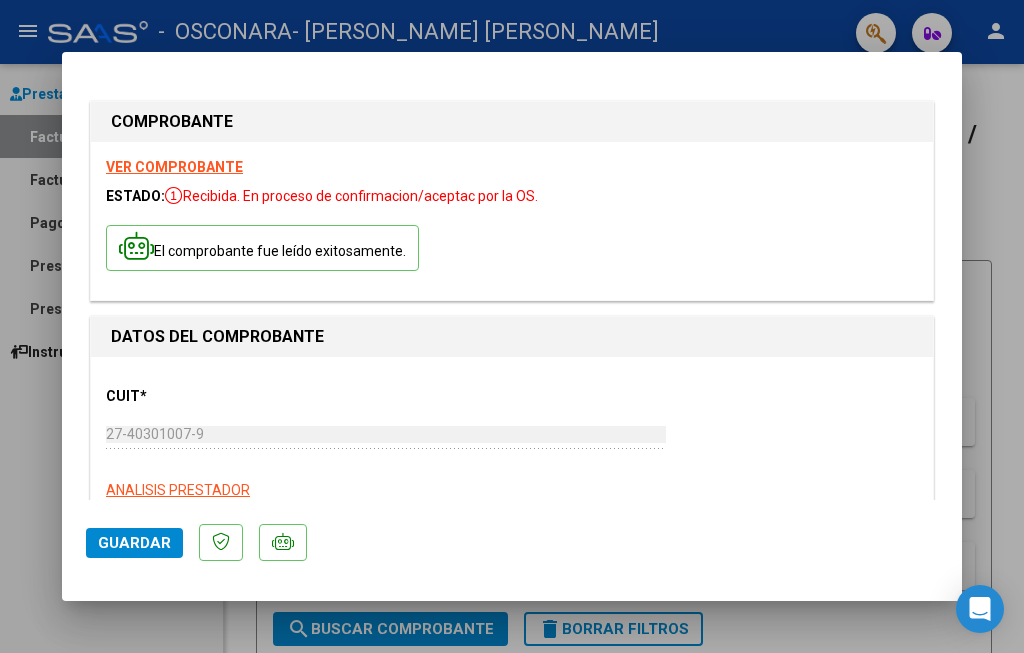 click at bounding box center [512, 326] 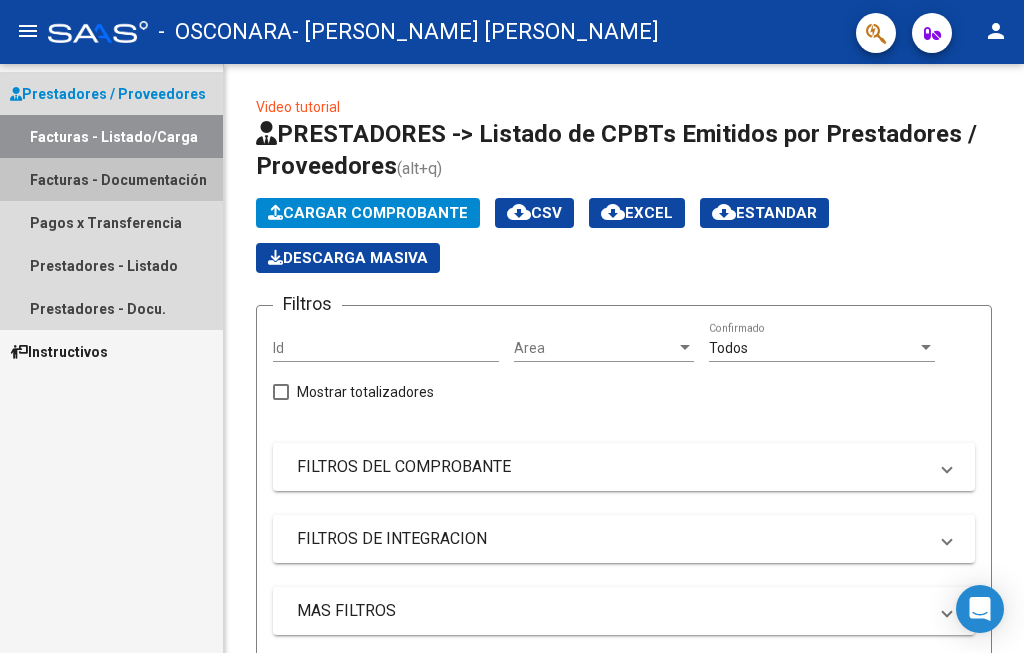 click on "Facturas - Documentación" at bounding box center (111, 179) 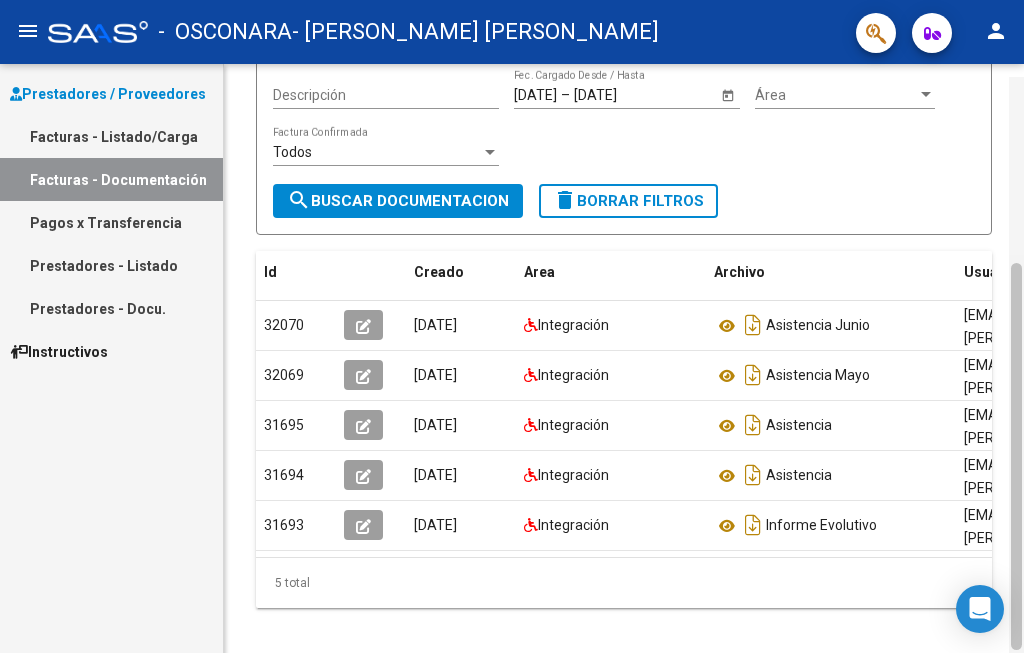 scroll, scrollTop: 306, scrollLeft: 0, axis: vertical 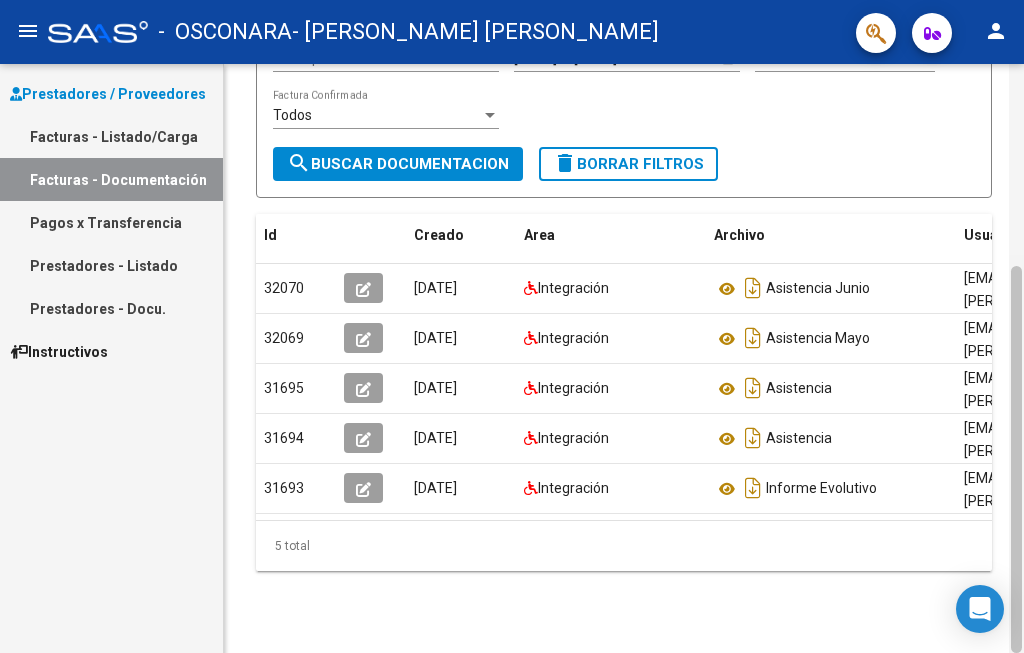 drag, startPoint x: 1018, startPoint y: 186, endPoint x: 1013, endPoint y: 374, distance: 188.06648 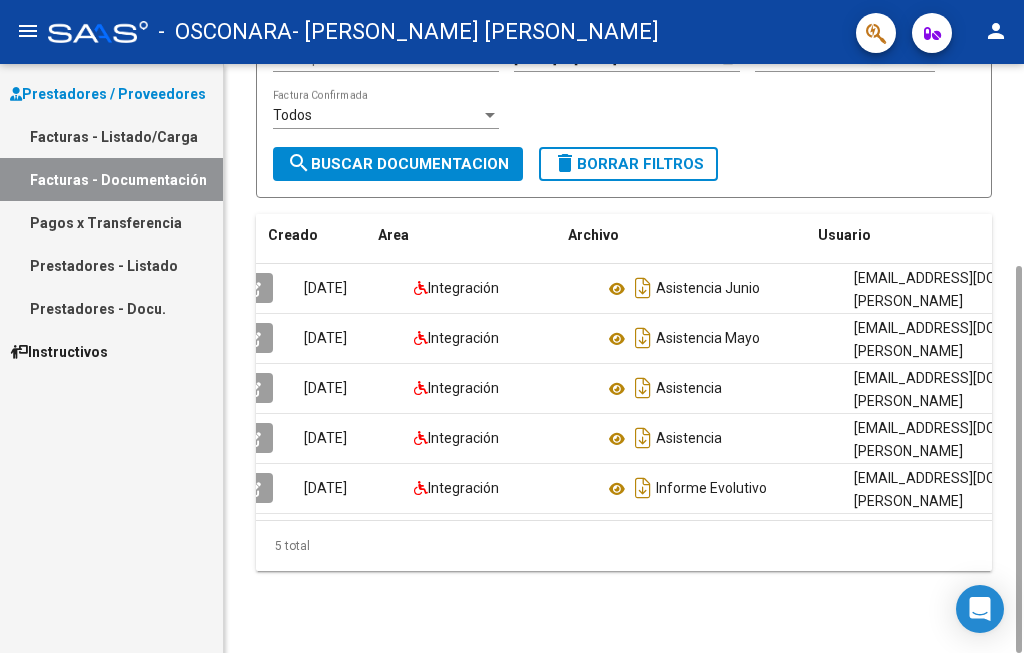 scroll, scrollTop: 0, scrollLeft: 147, axis: horizontal 